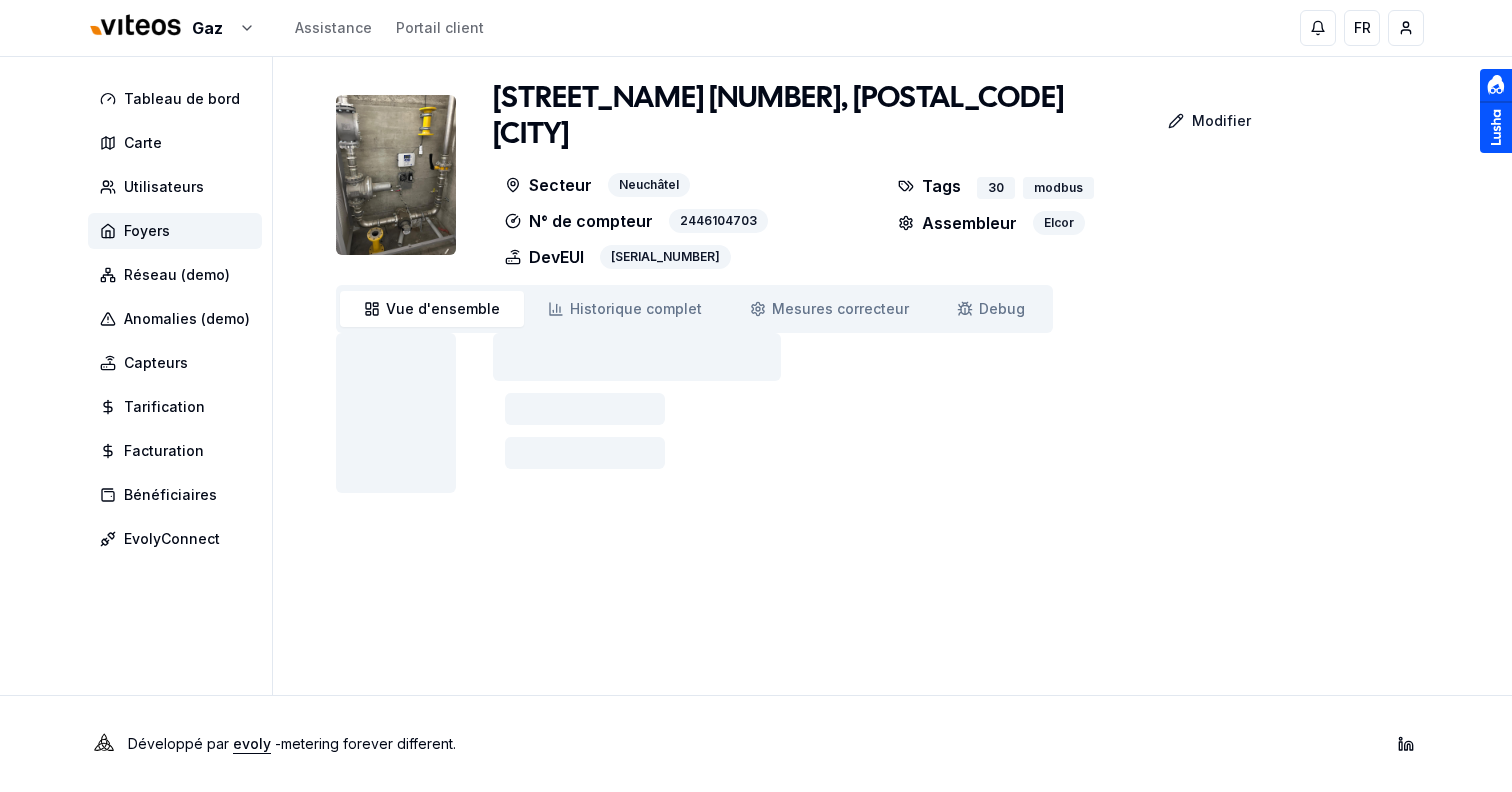 scroll, scrollTop: 0, scrollLeft: 0, axis: both 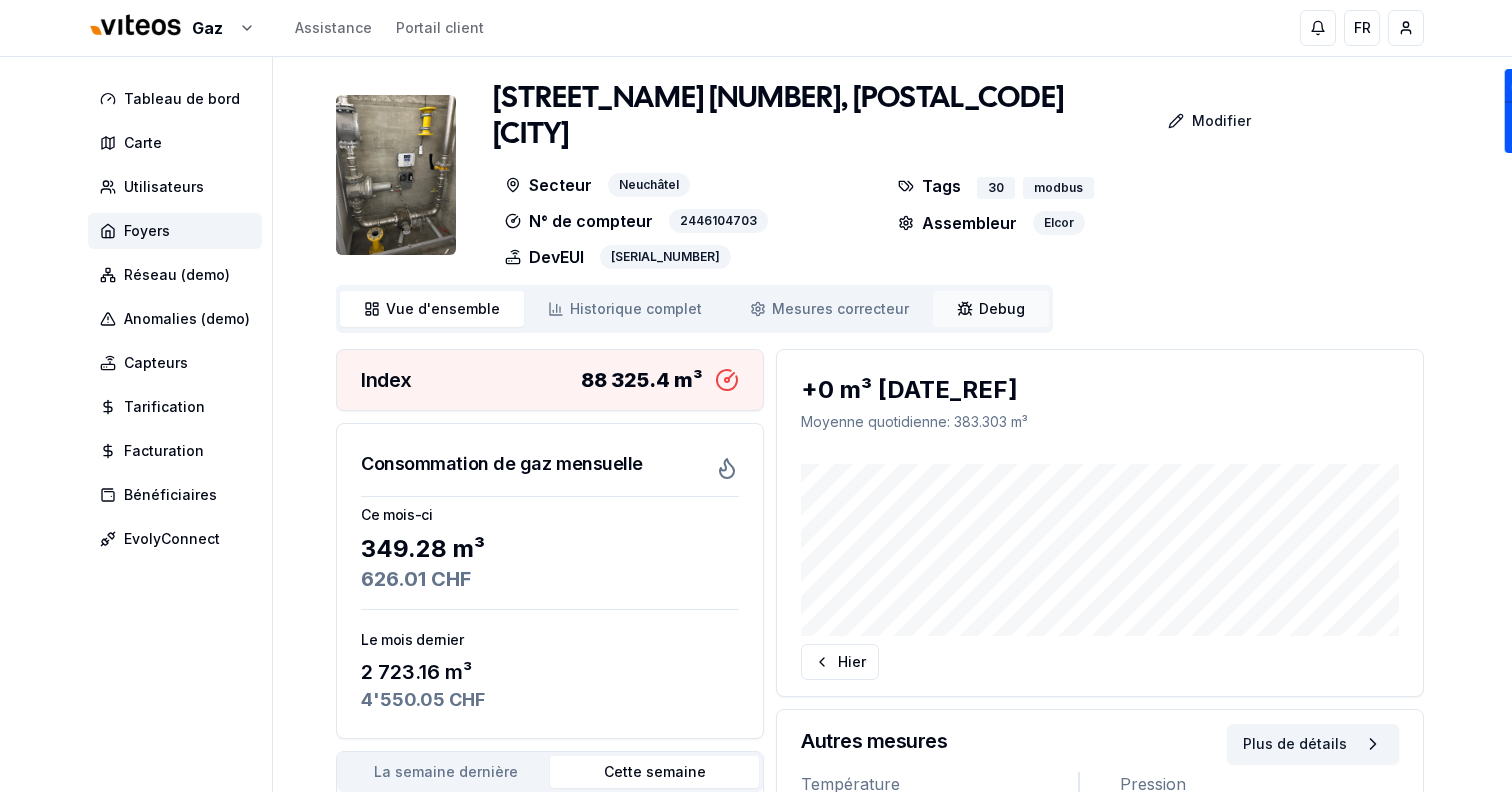 click on "Debug Debug" at bounding box center (991, 309) 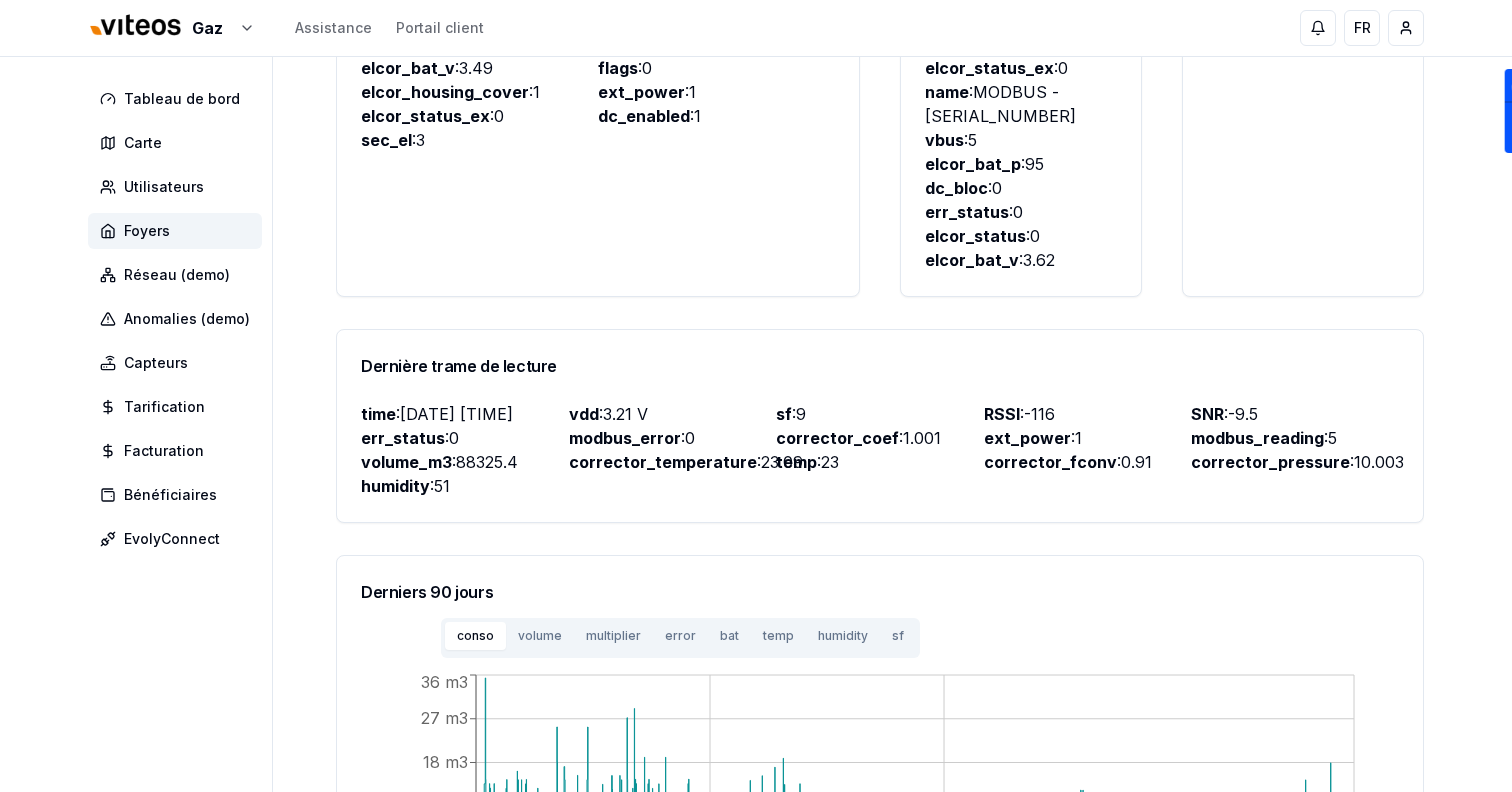 scroll, scrollTop: 946, scrollLeft: 0, axis: vertical 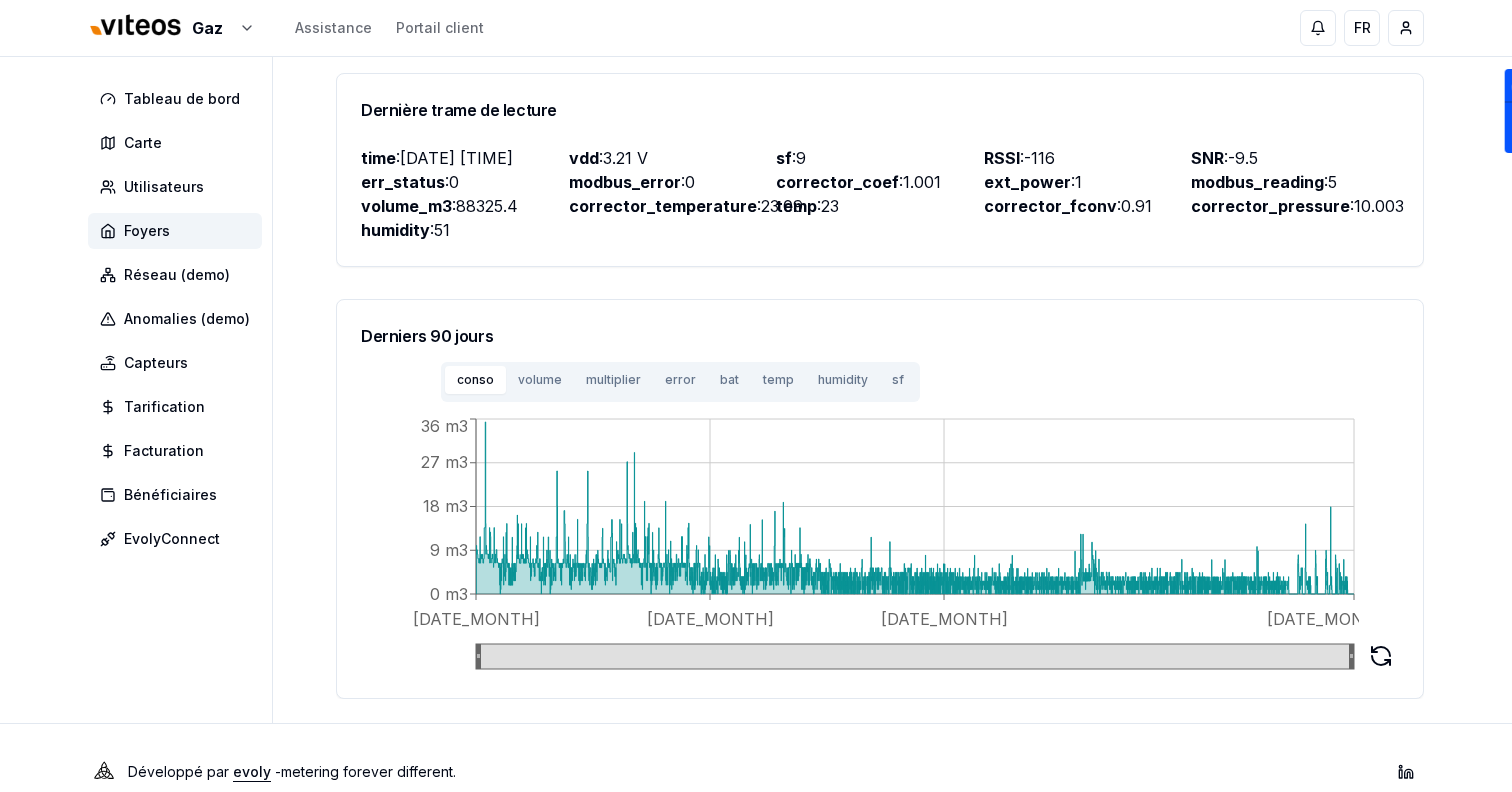click on "Derniers 90 jours" at bounding box center [880, 336] 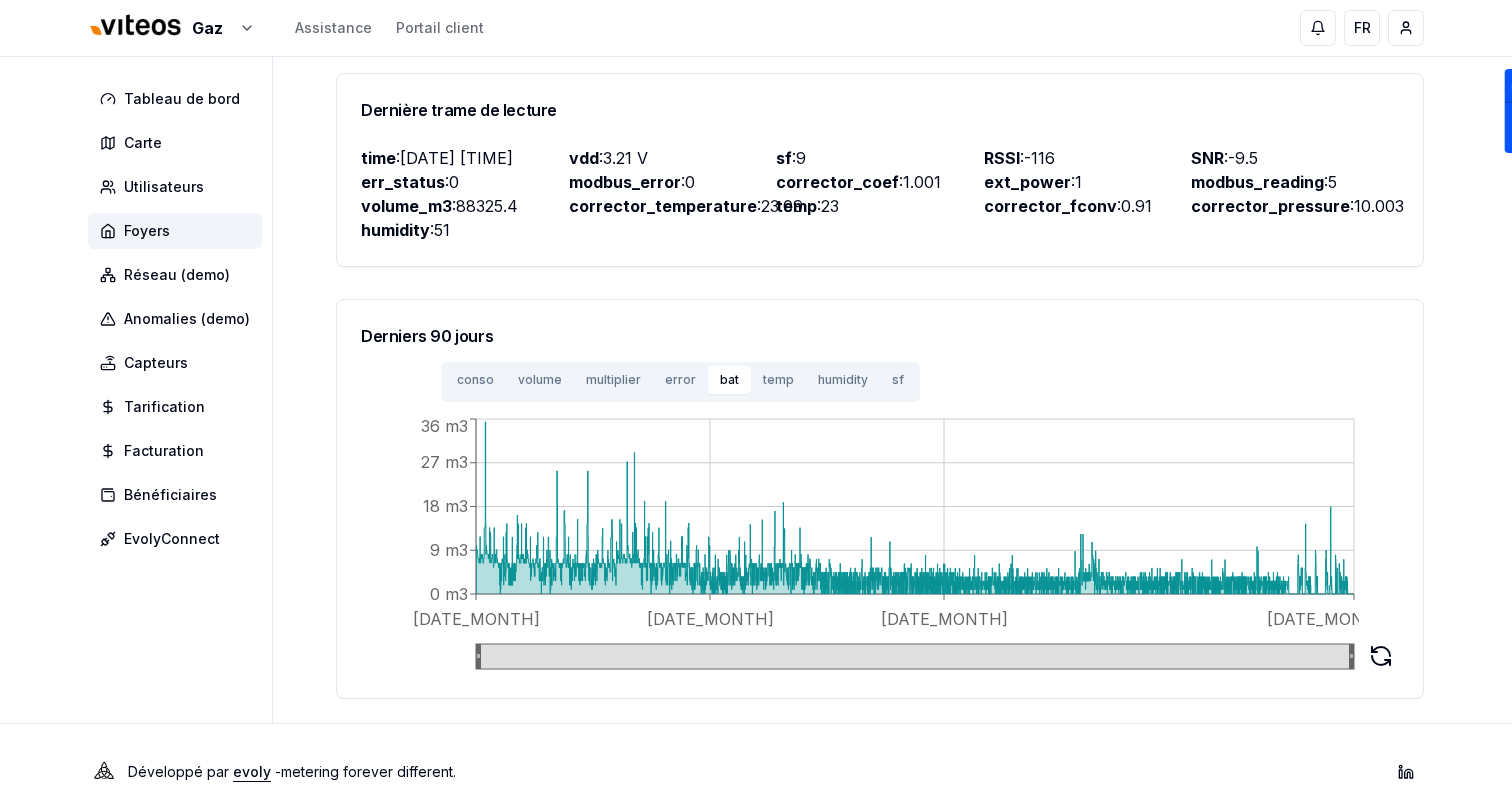 click on "bat" at bounding box center [729, 380] 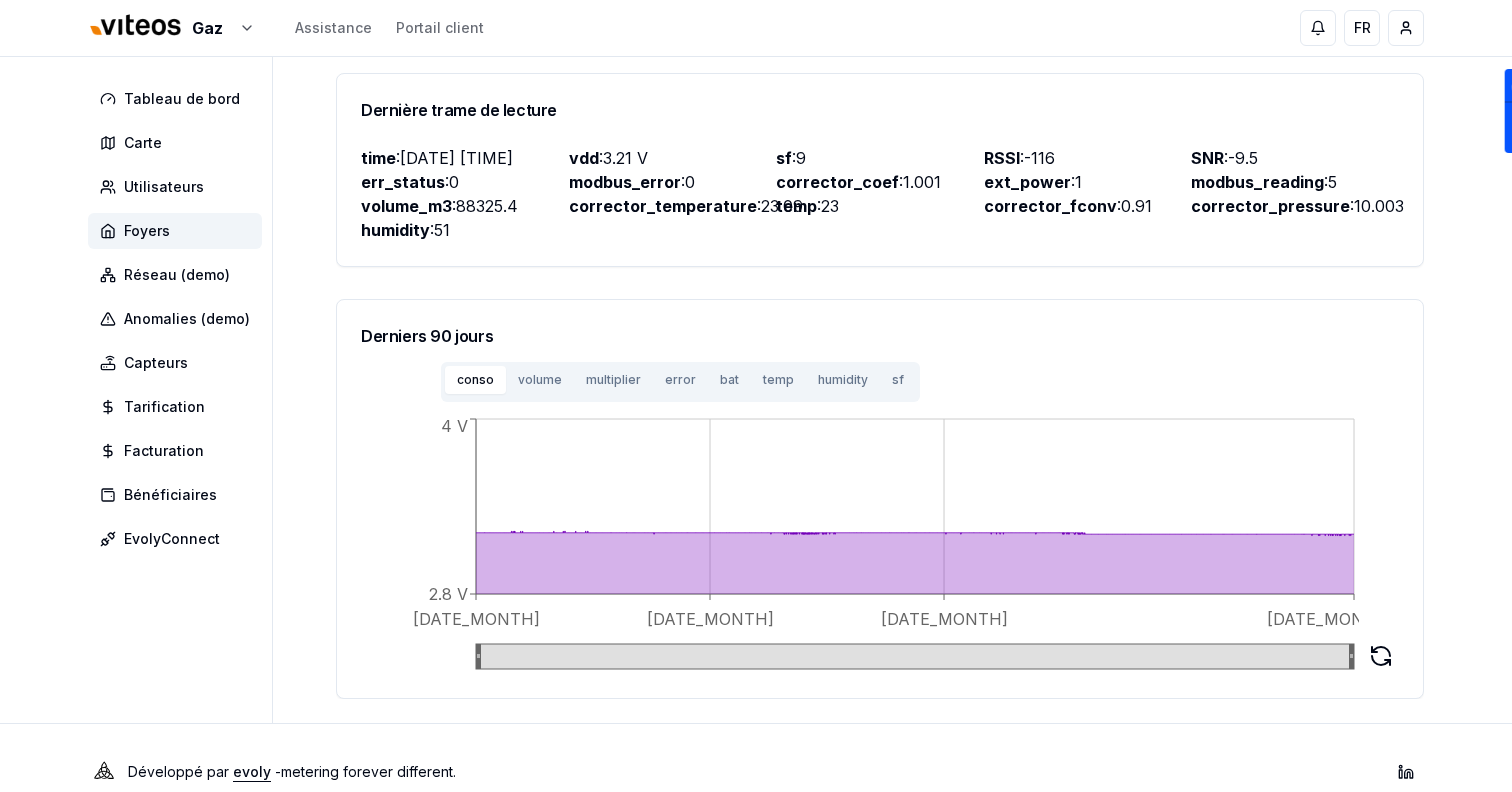 click on "conso" at bounding box center [475, 380] 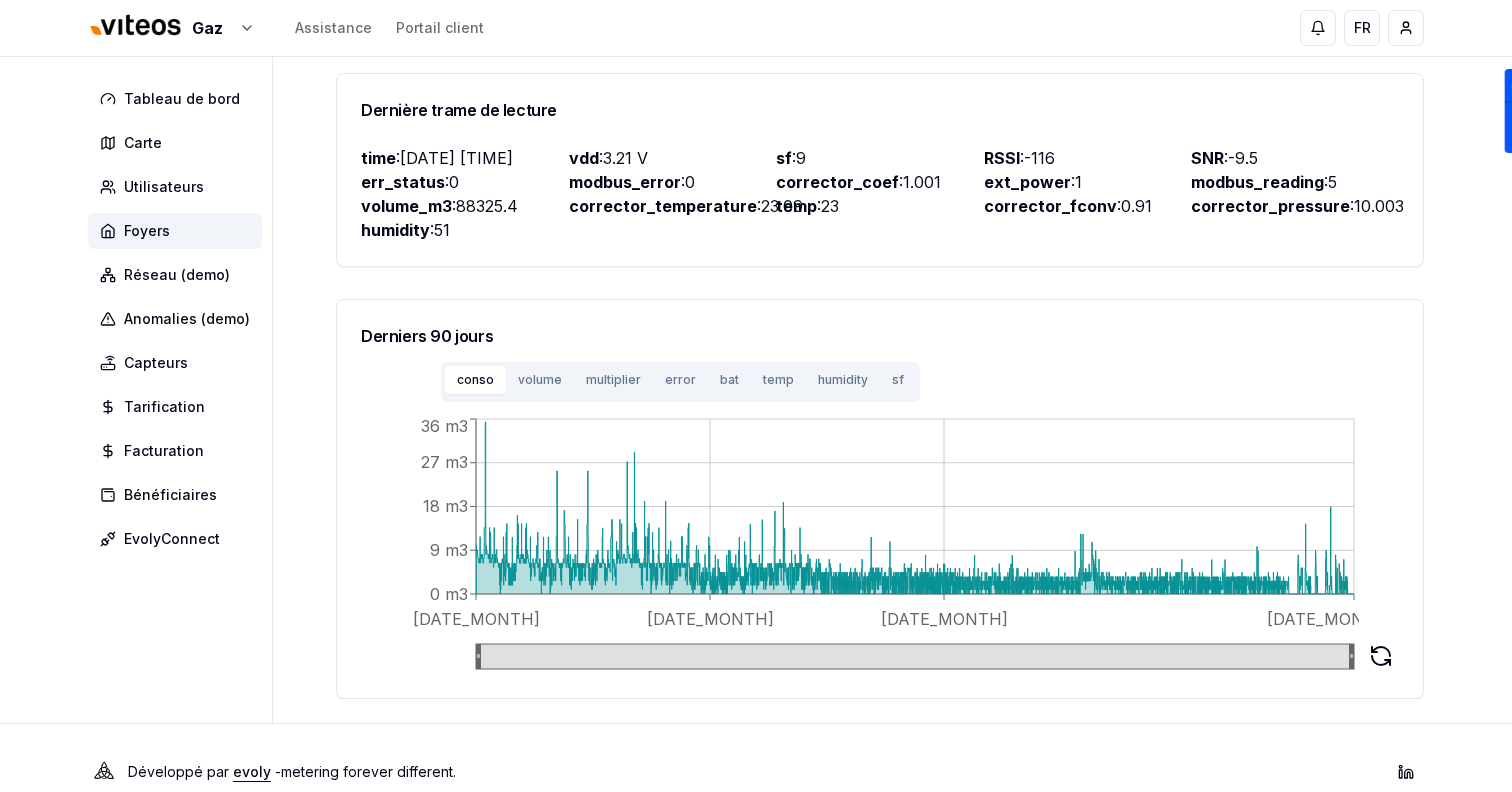 click on "error" at bounding box center (680, 380) 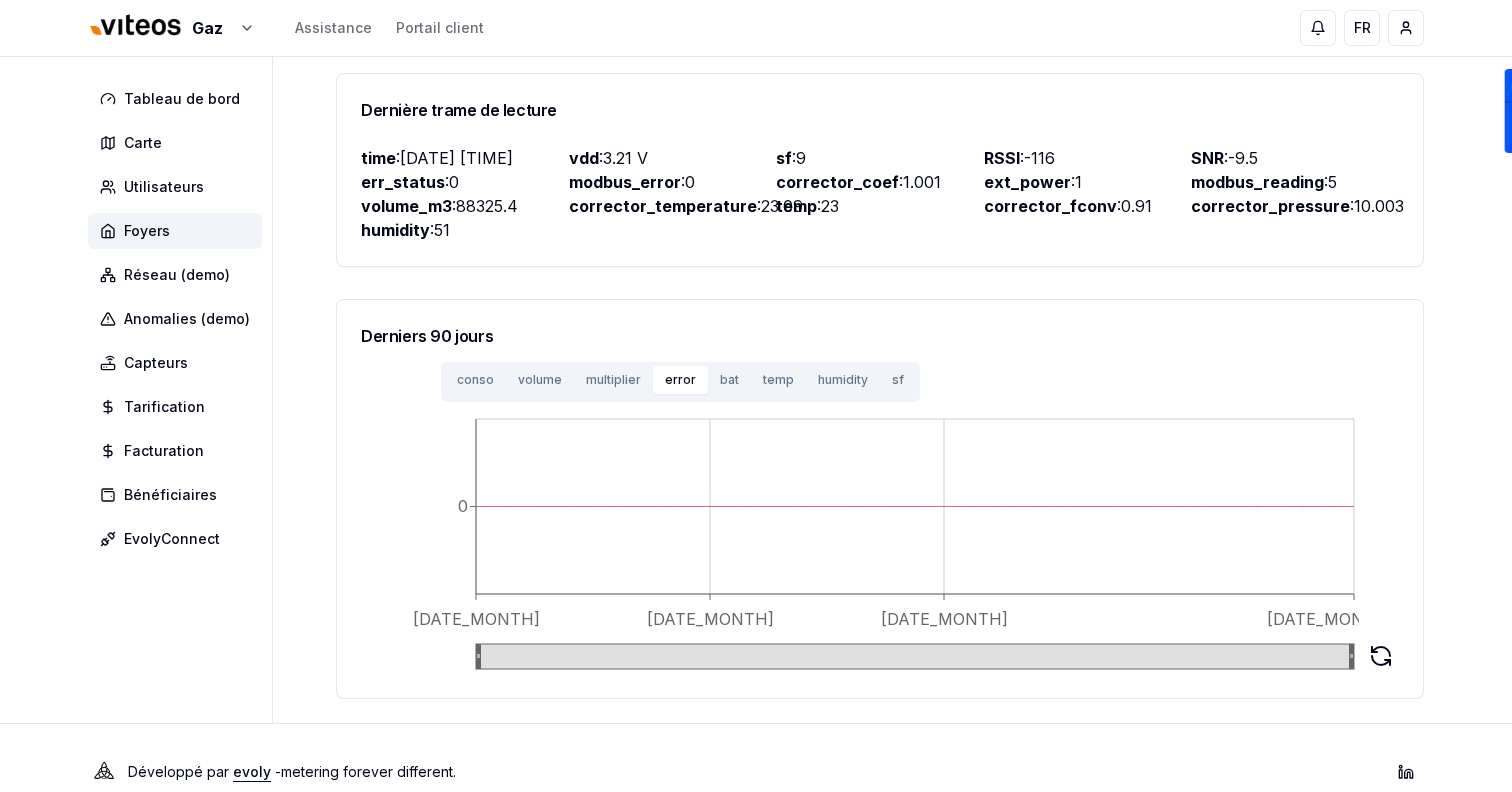 click on "bat" at bounding box center [729, 380] 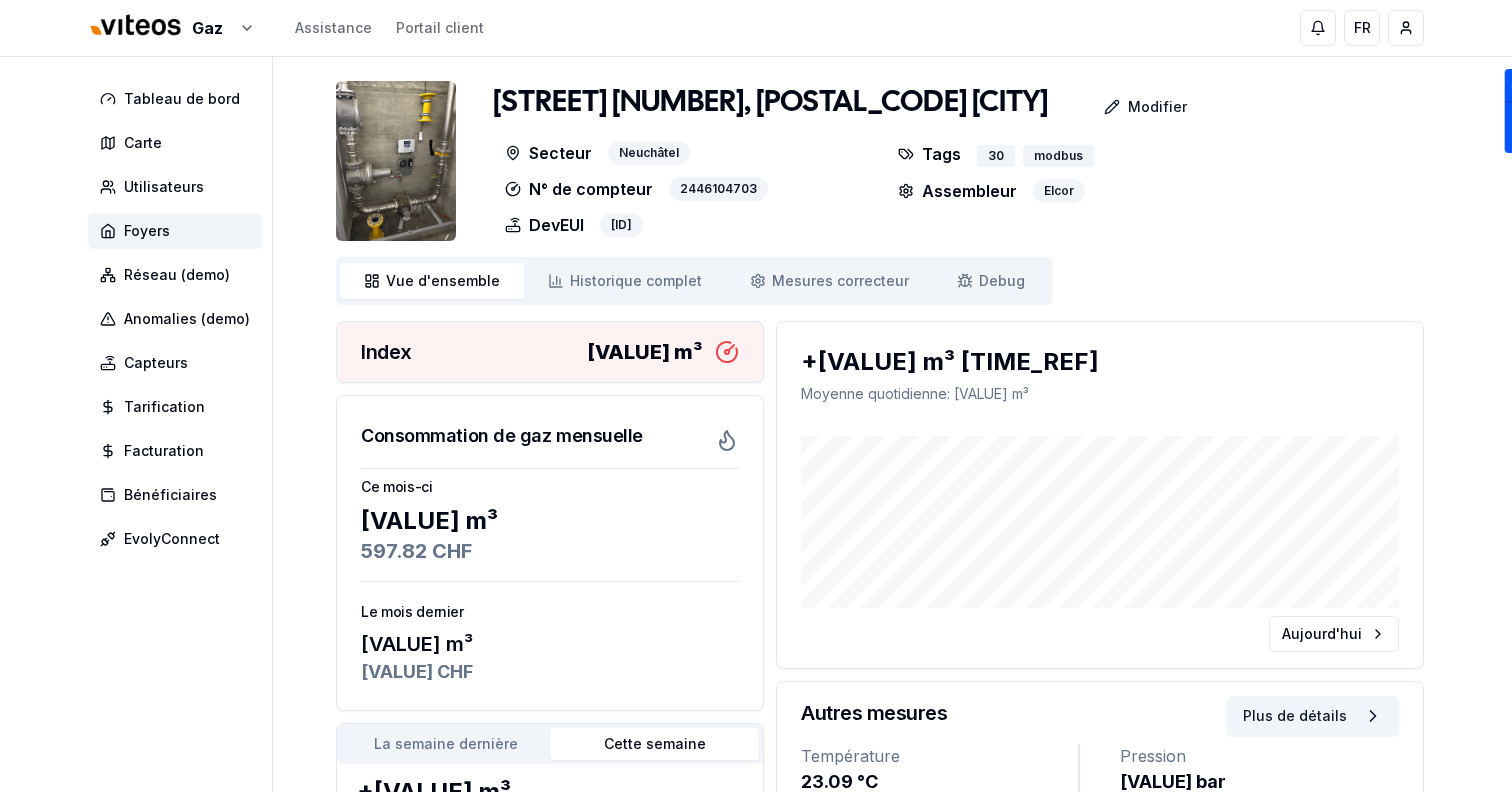 scroll, scrollTop: 0, scrollLeft: 0, axis: both 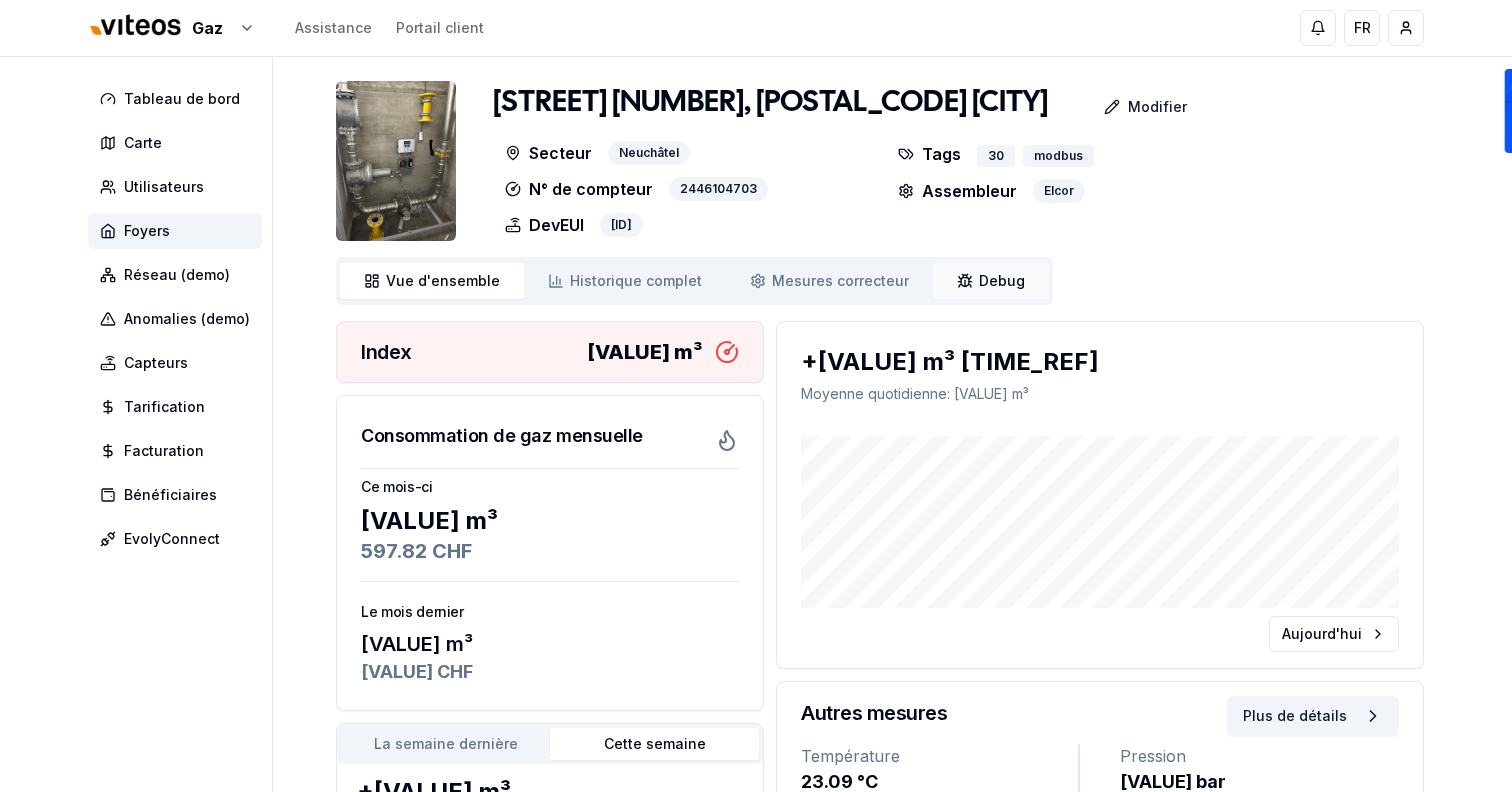 click on "Debug Debug" at bounding box center (991, 281) 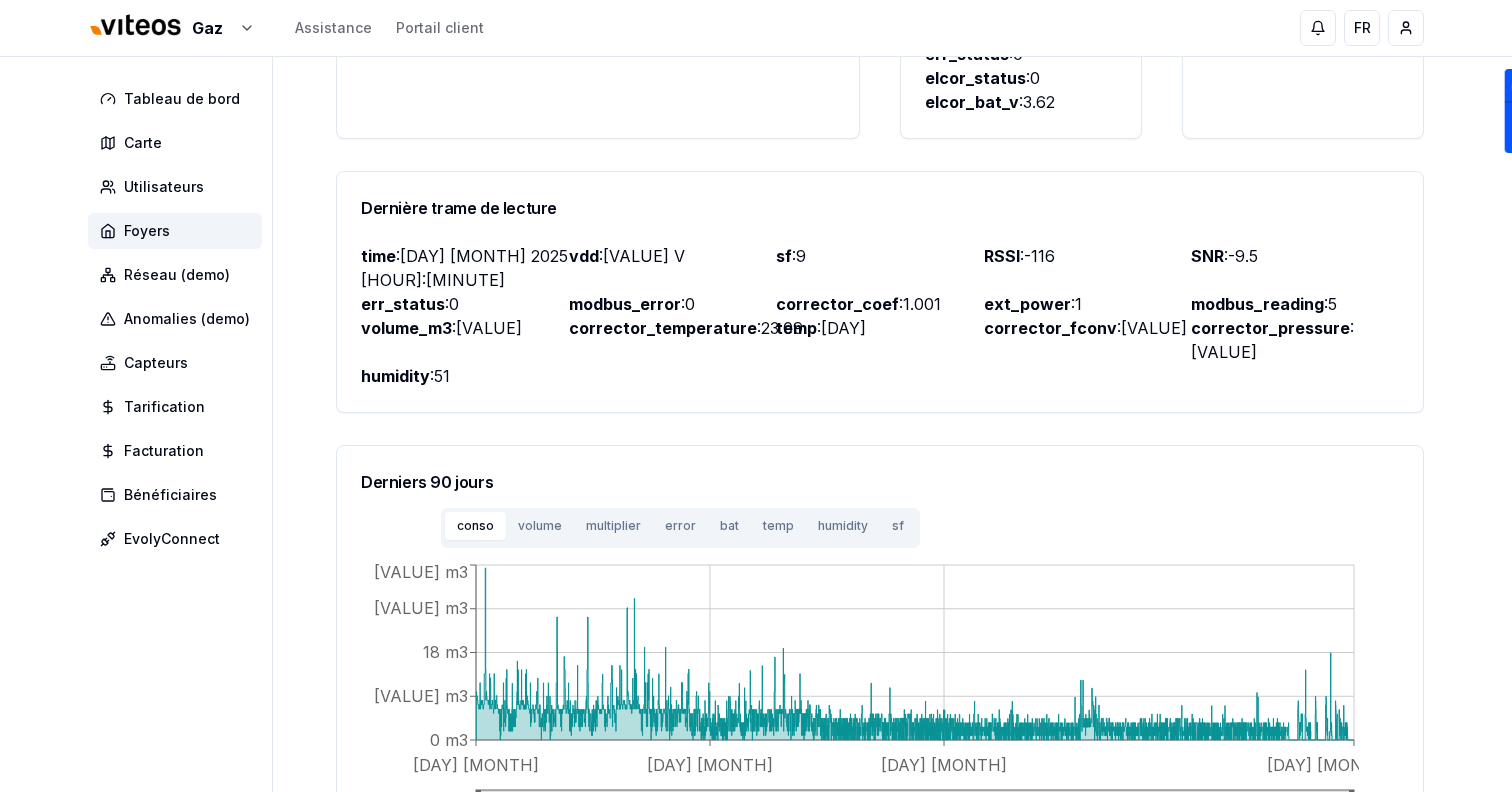 scroll, scrollTop: 946, scrollLeft: 0, axis: vertical 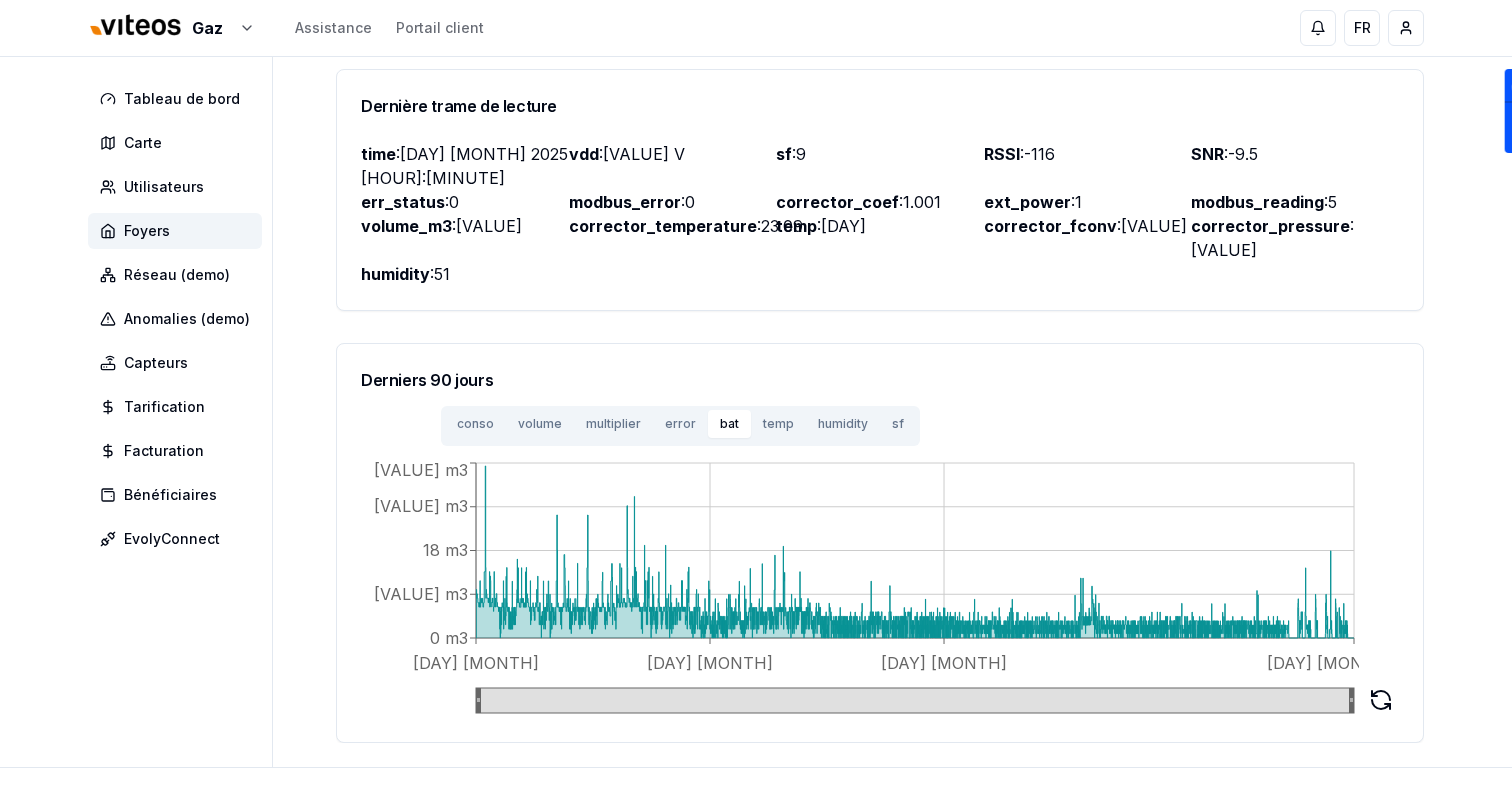 click on "bat" at bounding box center (729, 424) 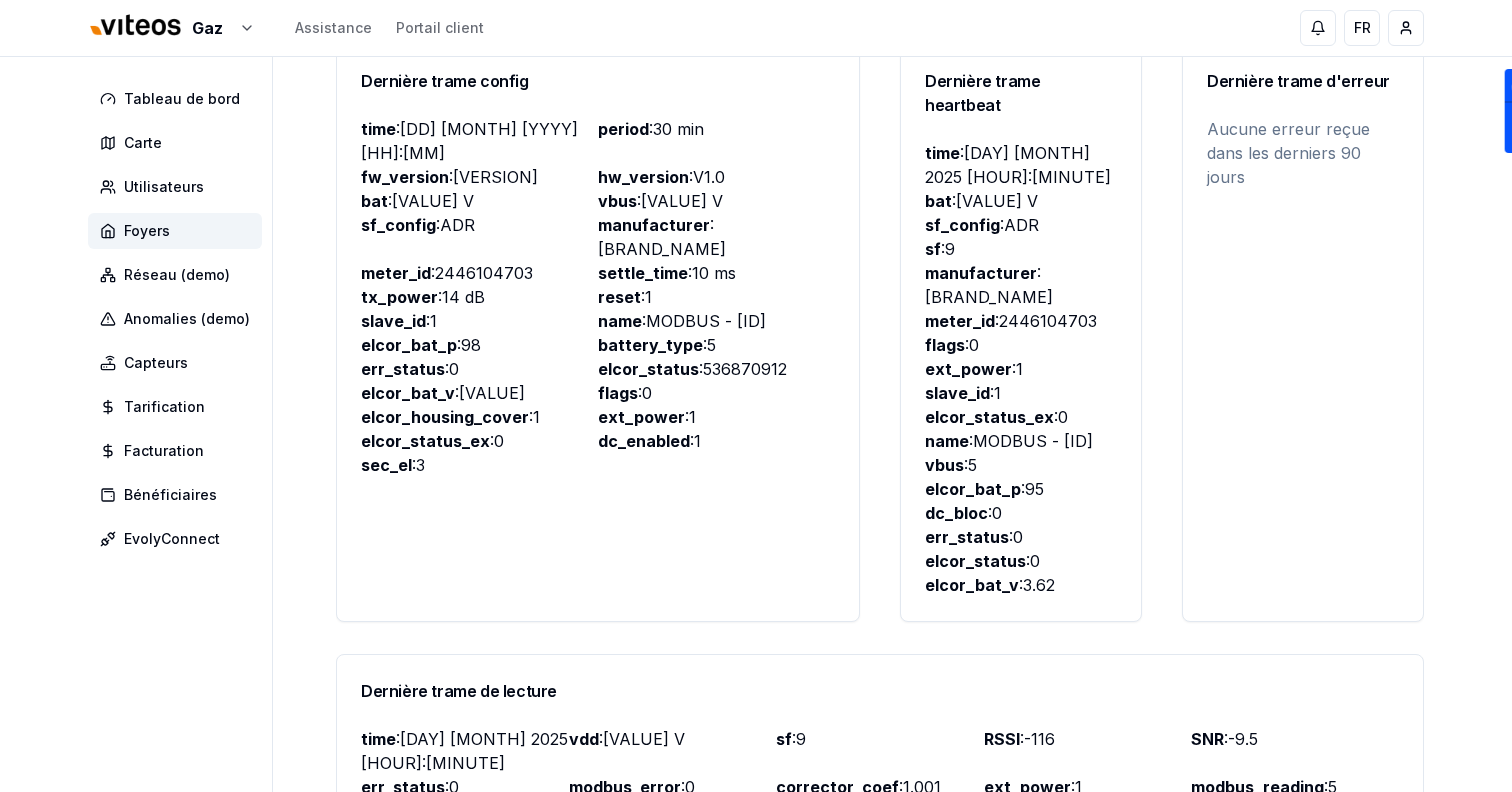 scroll, scrollTop: 363, scrollLeft: 0, axis: vertical 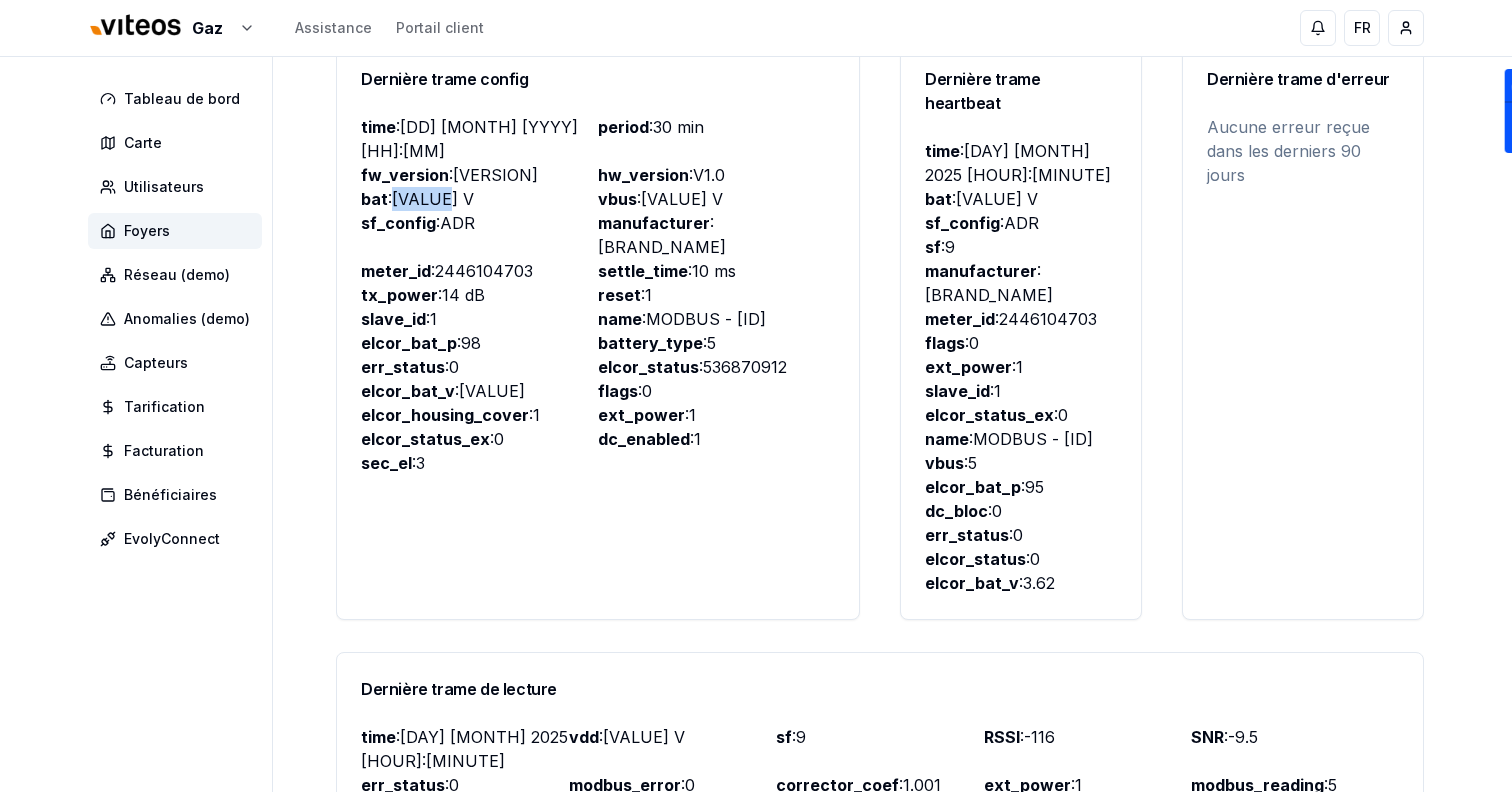 drag, startPoint x: 394, startPoint y: 179, endPoint x: 459, endPoint y: 178, distance: 65.00769 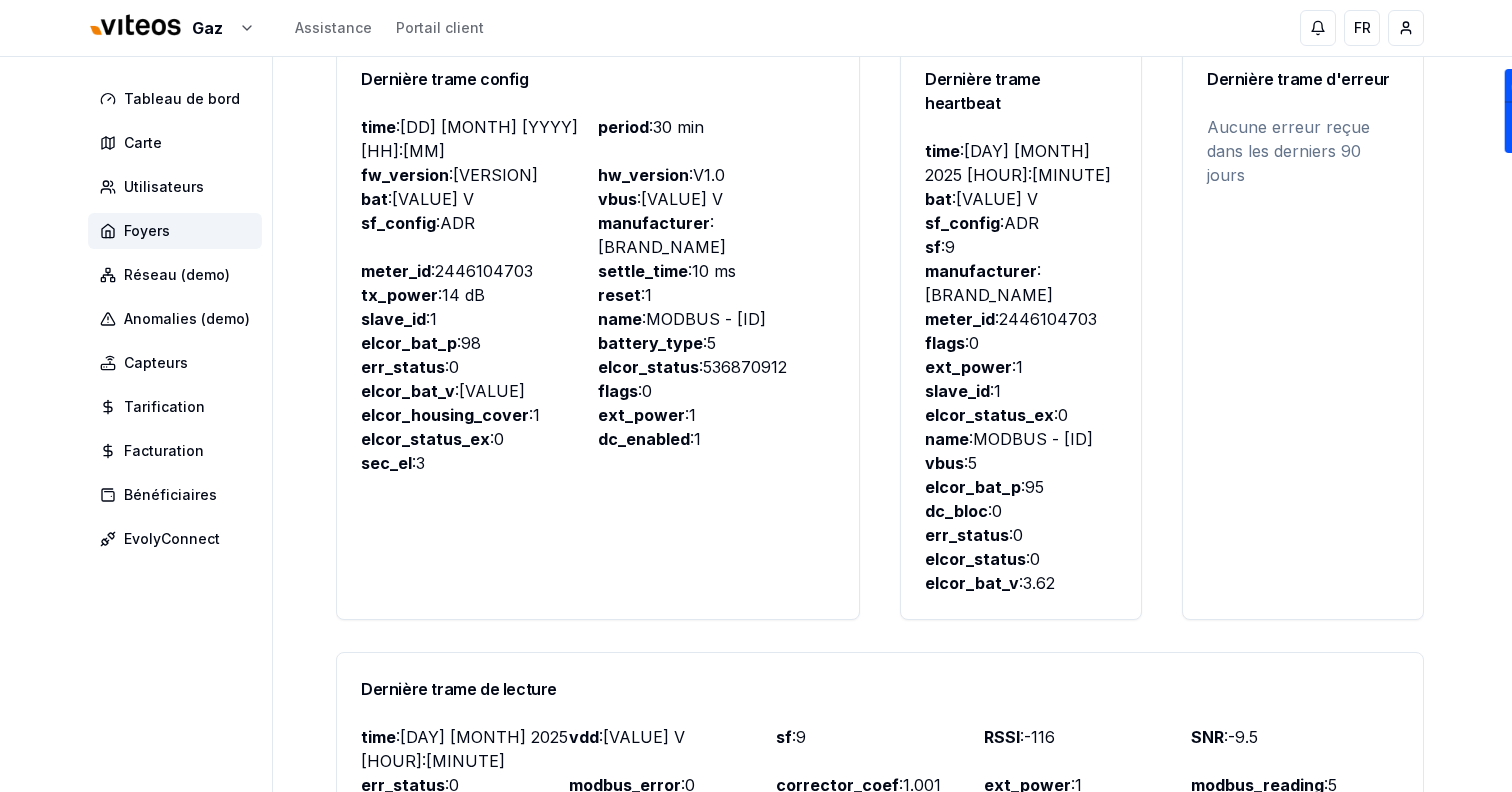 click on "time :  [DATE] [HOUR]:[MINUTE]" at bounding box center (479, 139) 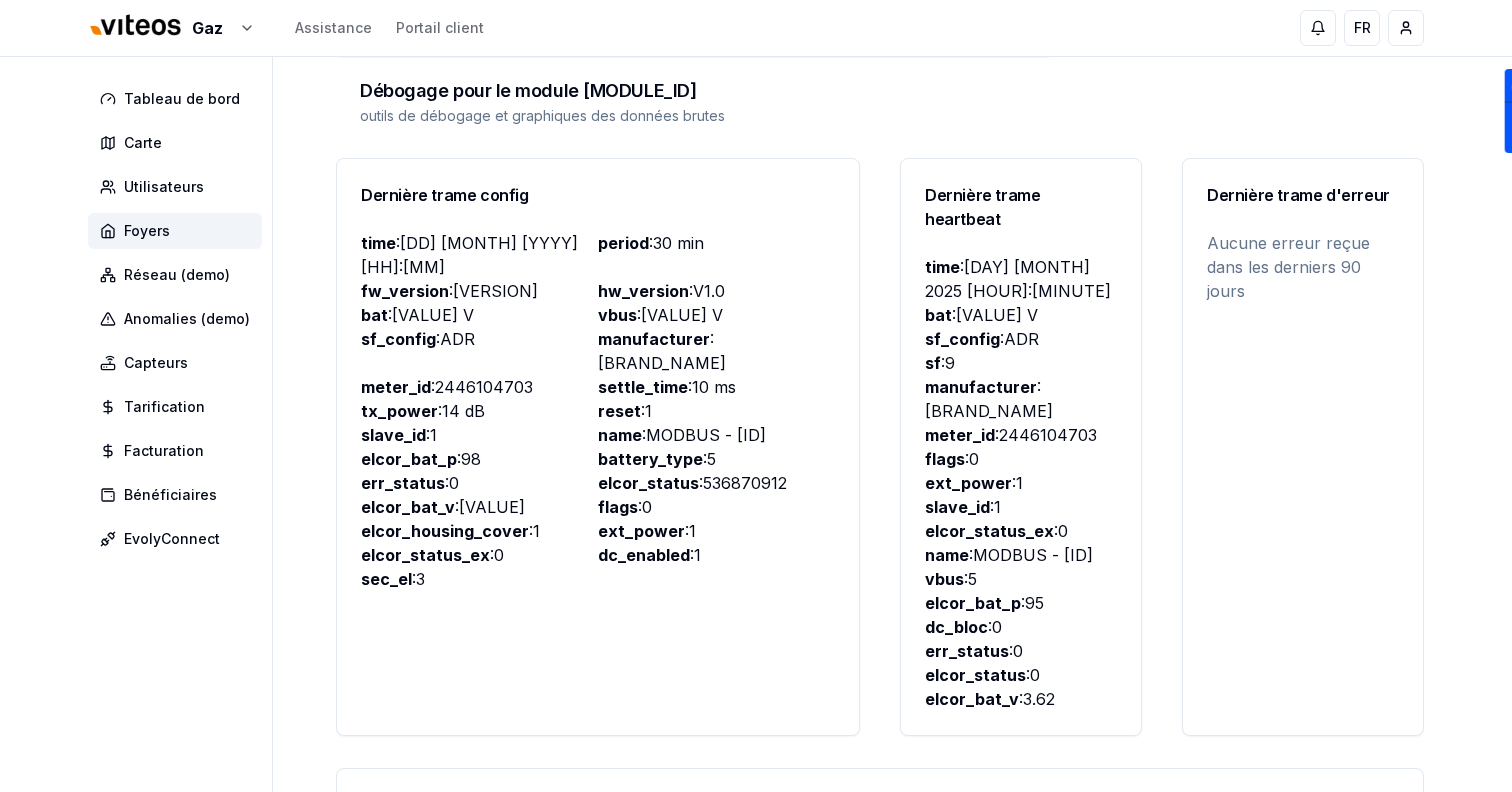 scroll, scrollTop: 0, scrollLeft: 0, axis: both 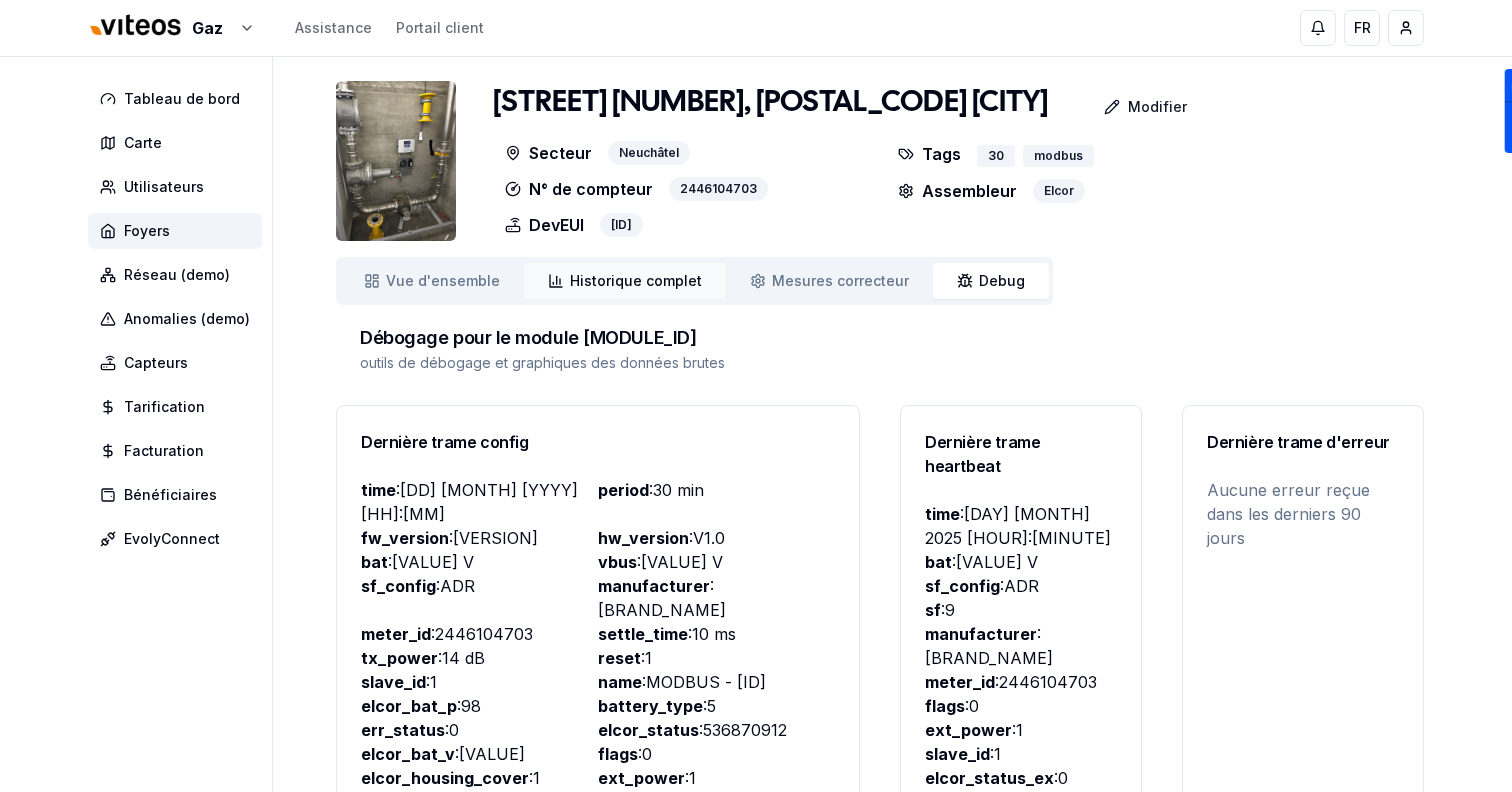 click on "Historique complet Historique" at bounding box center [625, 281] 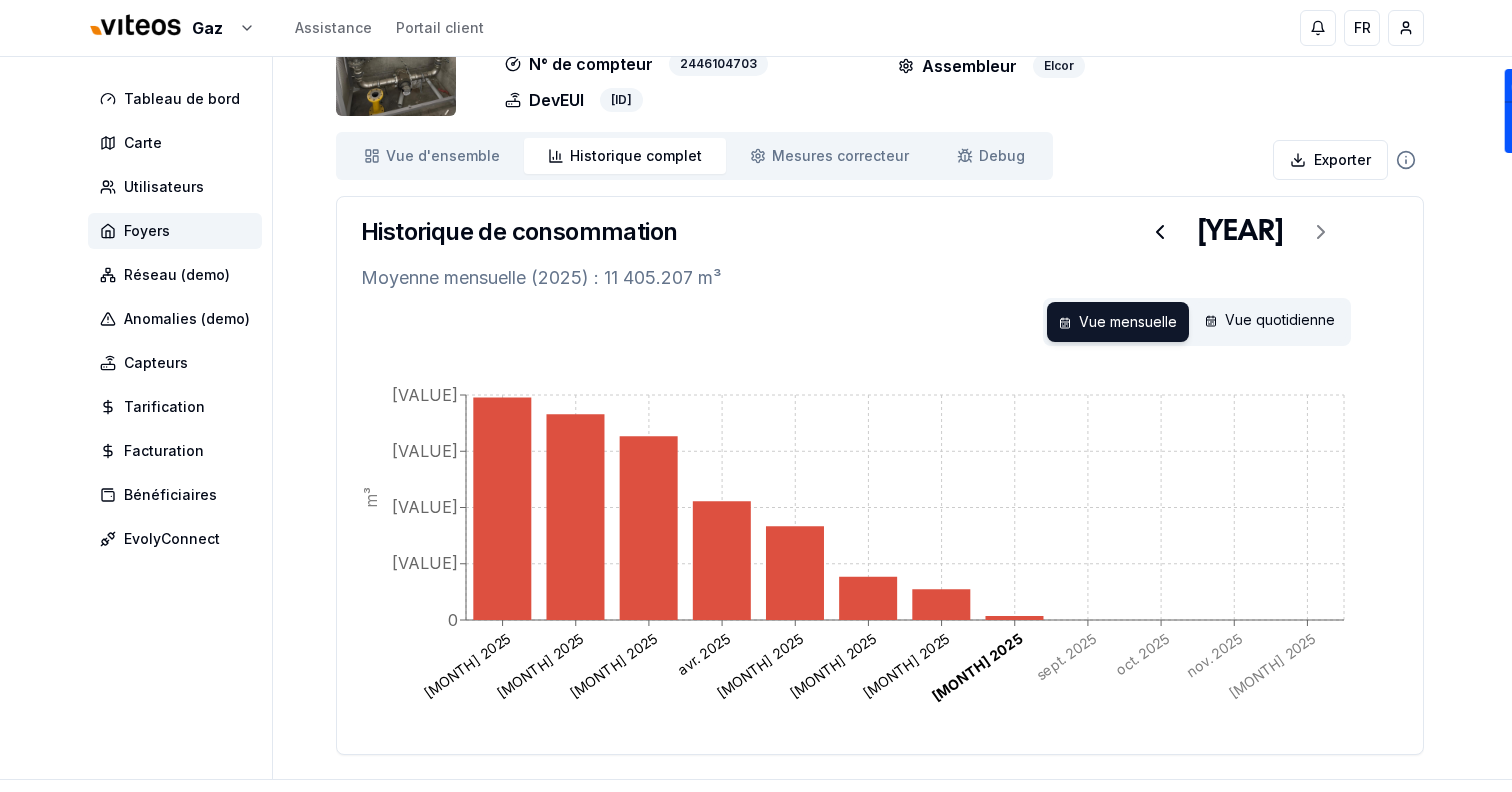 scroll, scrollTop: 0, scrollLeft: 0, axis: both 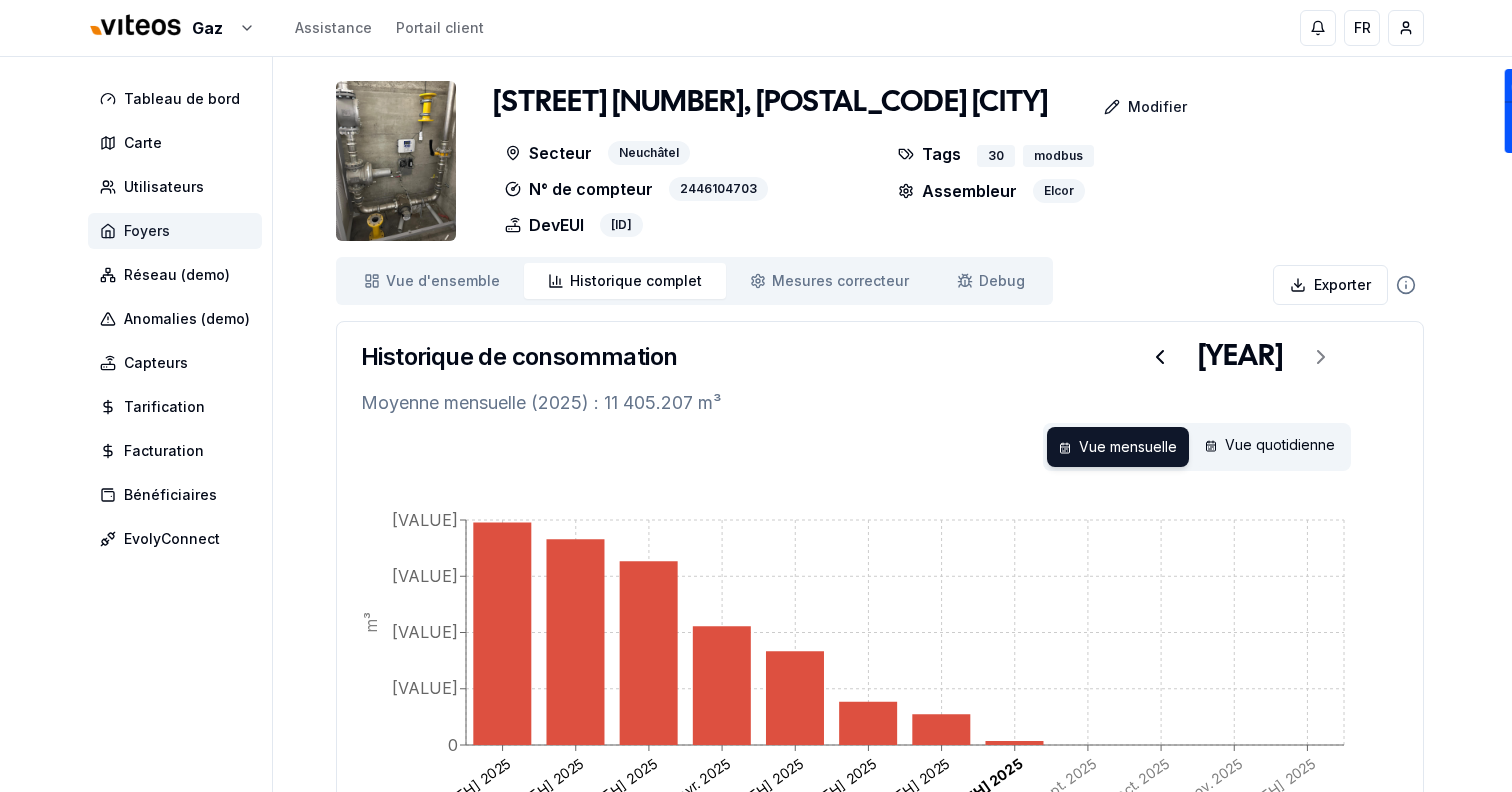 click on "Foyers" at bounding box center (175, 231) 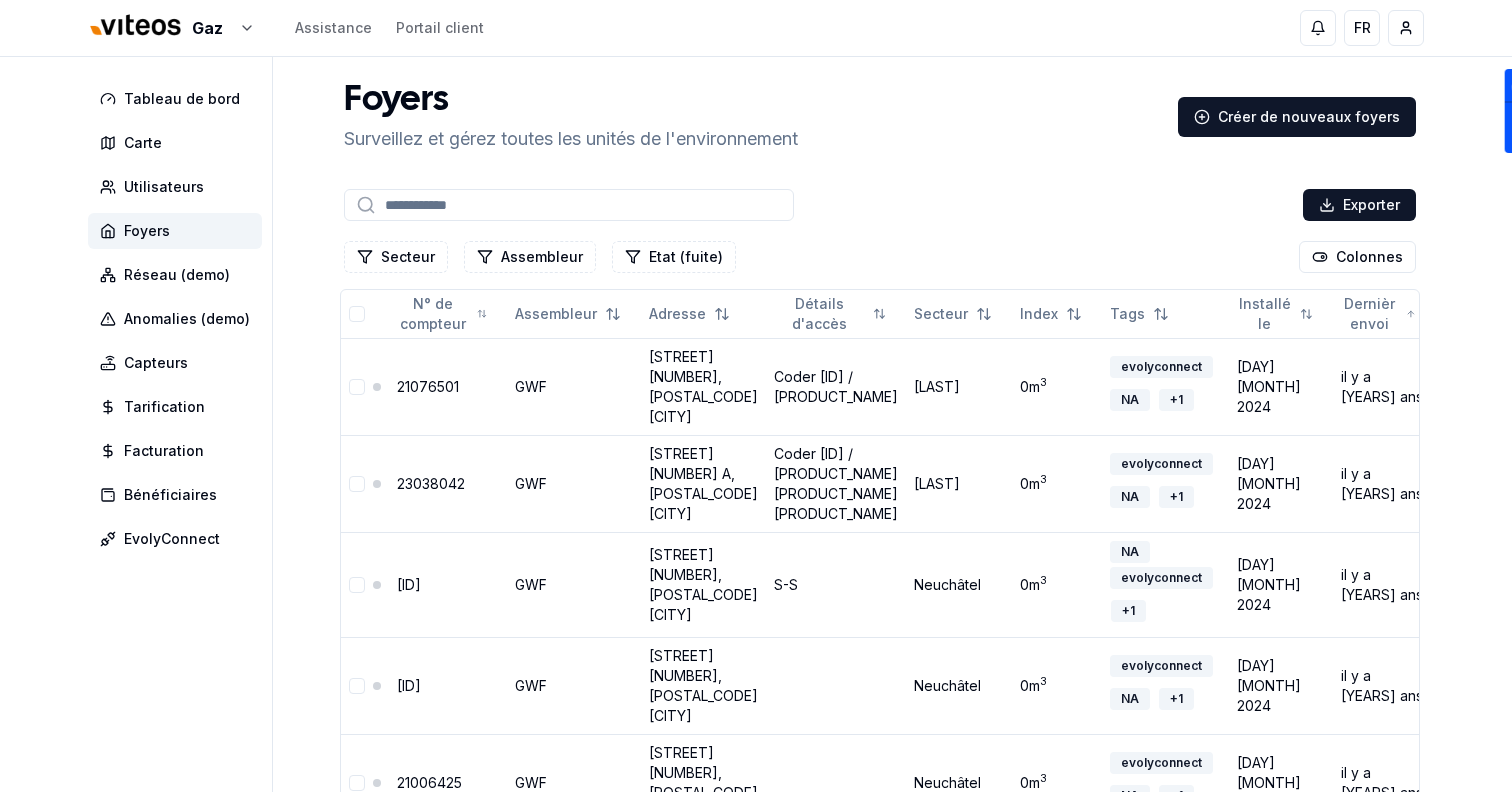 click at bounding box center [569, 205] 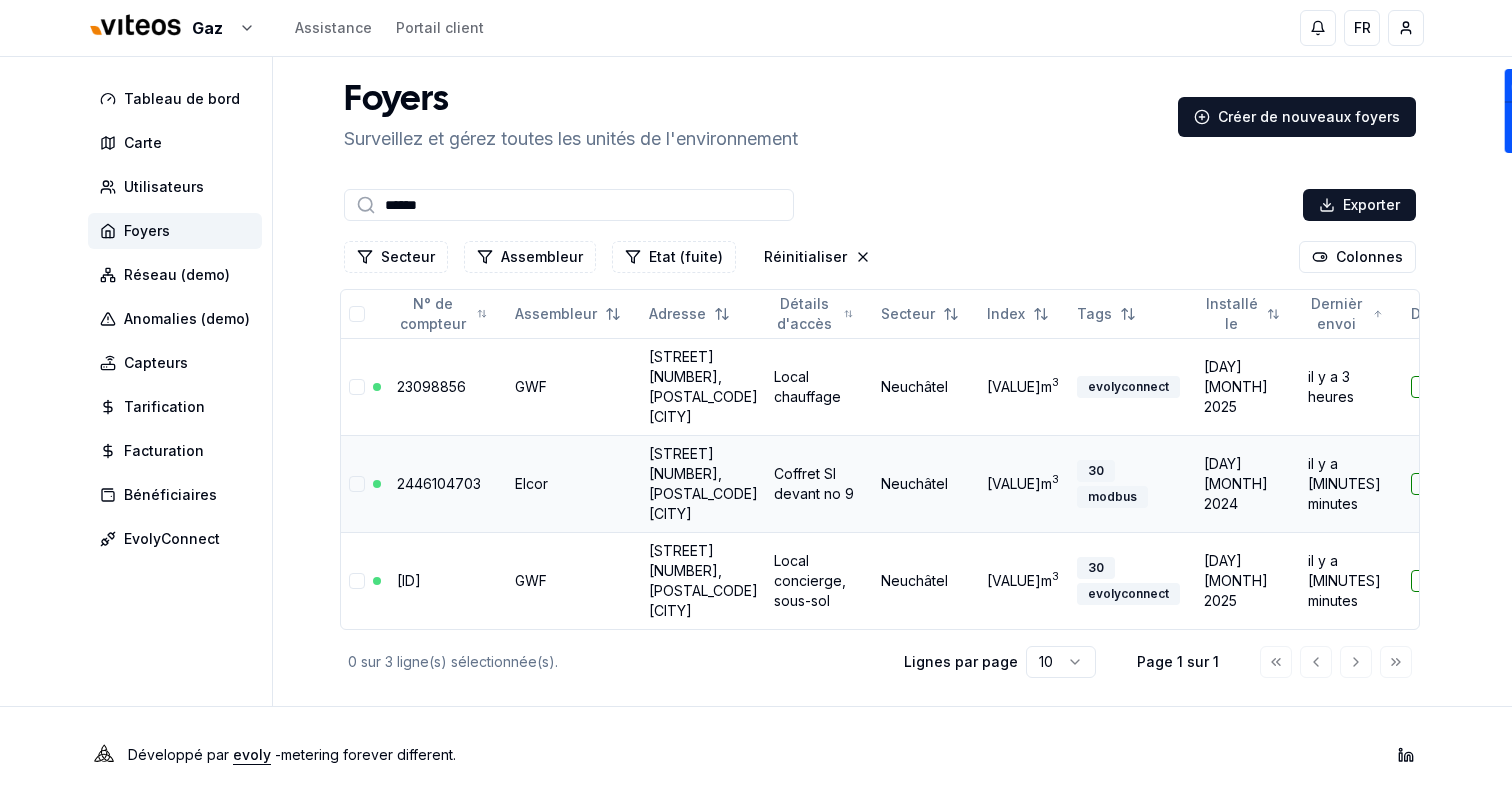 type on "******" 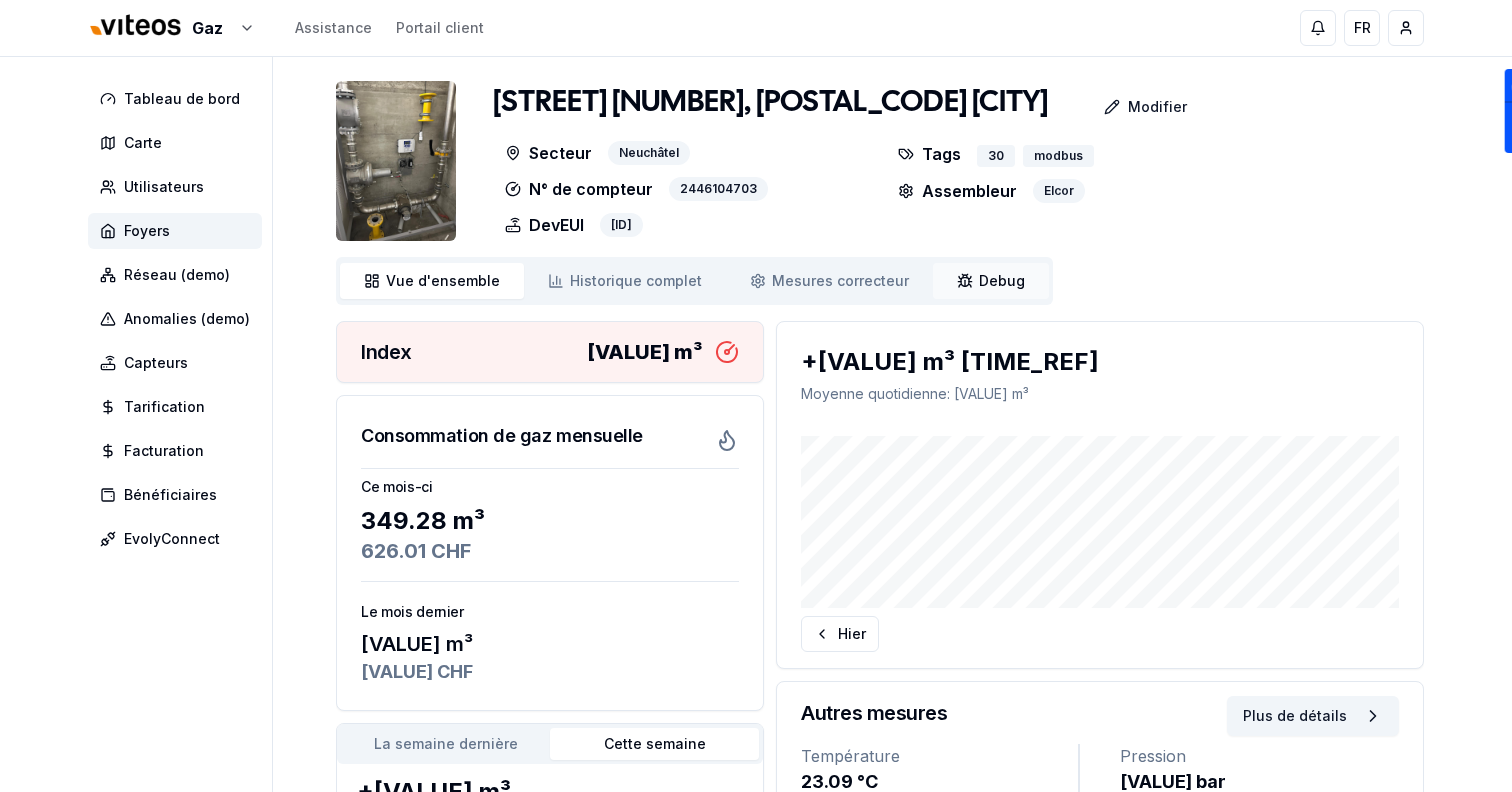 click on "Debug Debug" at bounding box center [991, 281] 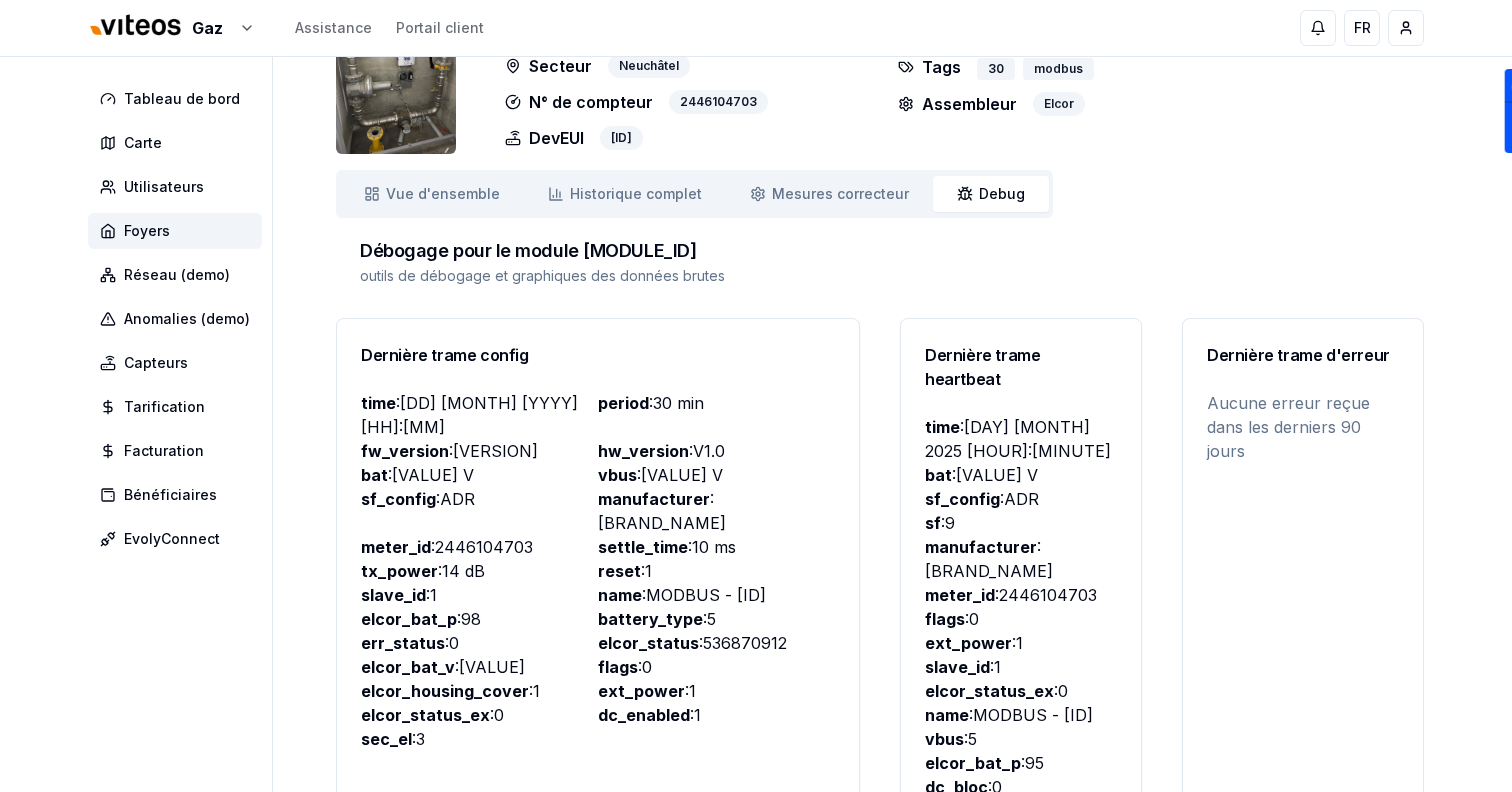 scroll, scrollTop: 106, scrollLeft: 0, axis: vertical 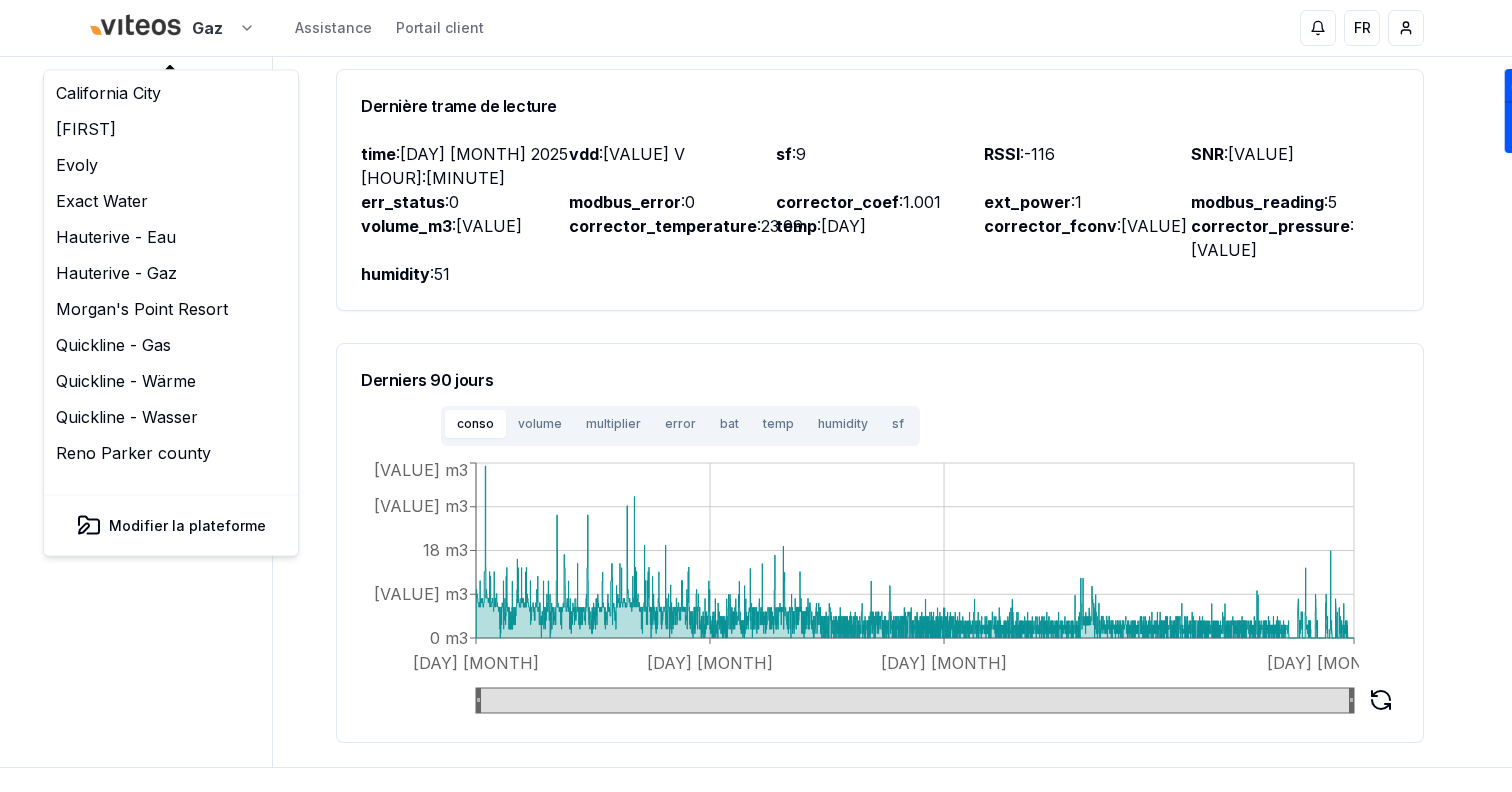 click on "Gaz Assistance Portail client FR Sami Tableau de bord Carte Utilisateurs Foyers Réseau (demo) Anomalies (demo) Capteurs Tarification Facturation Bénéficiaires EvolyConnect [STREET] [NUMBER], [POSTAL_CODE] [CITY] Modifier Secteur Neuchâtel N° de compteur [METER_ID] DevEUI [DEV_EUI] Tags [TAG_COUNT] modbus Assembleur Elcor Vue d'ensemble ensemble Historique complet Historique Mesures correcteur Mes. corr. Debug Debug Débogage pour le module [MODULE_ID] outils de débogage et graphiques des données brutes Dernière trame config time : [DATE] [HOUR]:[MINUTE] period : [PERIOD] fw_version : [VERSION] hw_version : [VERSION] bat : [VALUE] V vbus : [VALUE] V sf_config : [CONFIG] manufacturer : ElcorPlus meter_id : [METER_ID] settle_time : [TIME] ms tx_power : [VALUE] dB reset : [VALUE] slave_id : [VALUE] name : MODBUS - [ID] elcor_bat_p : [VALUE] battery_type : [VALUE] err_status : [VALUE] elcor_status : [VALUE] elcor_bat_v : [VALUE] flags : [VALUE] elcor_housing_cover : [VALUE] ext_power : [VALUE] elcor_status_ex : [VALUE] dc_enabled : [VALUE] sec_el : [VALUE] time : bat : : sf" at bounding box center (756, -41) 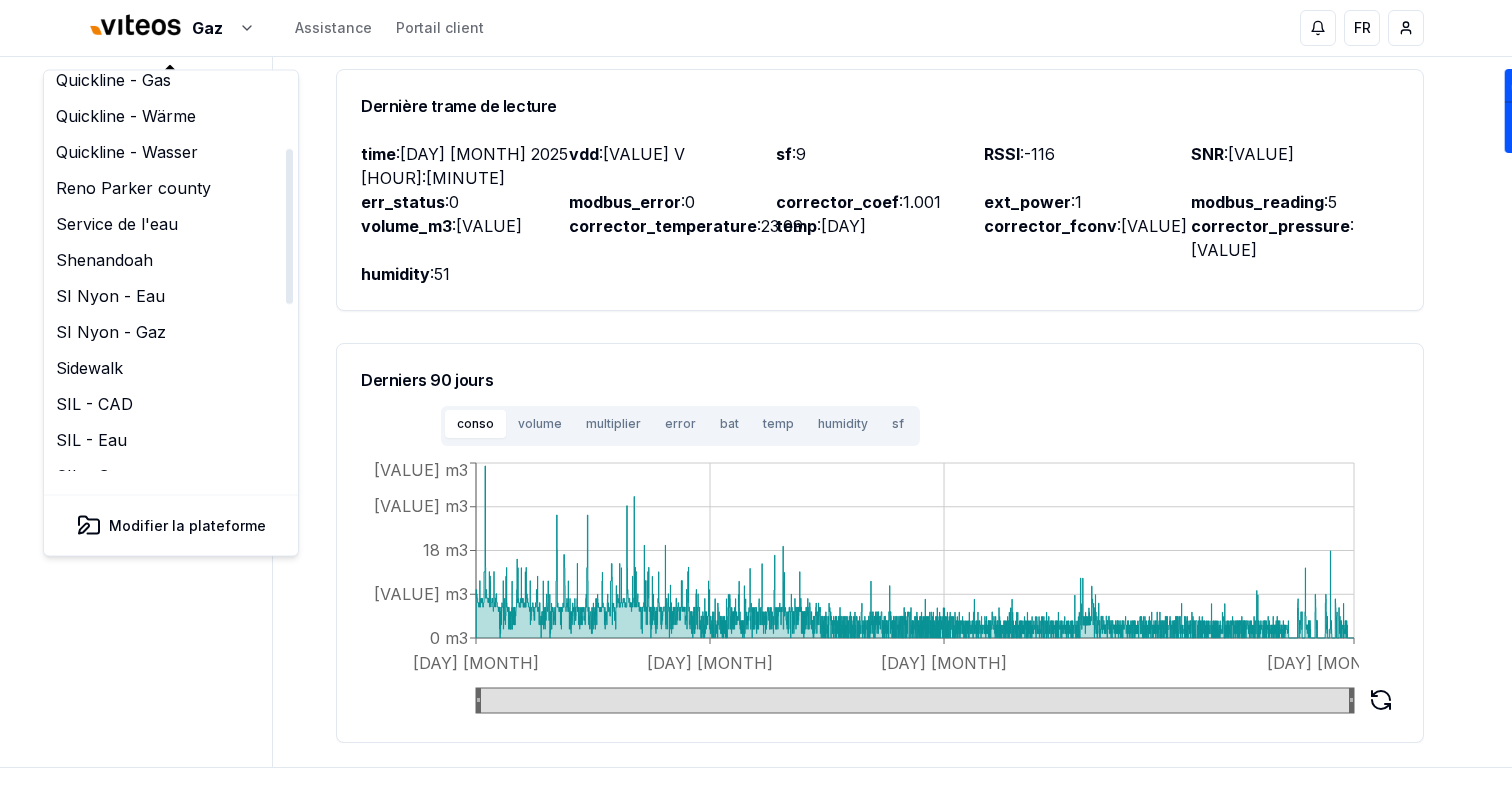 scroll, scrollTop: 103, scrollLeft: 0, axis: vertical 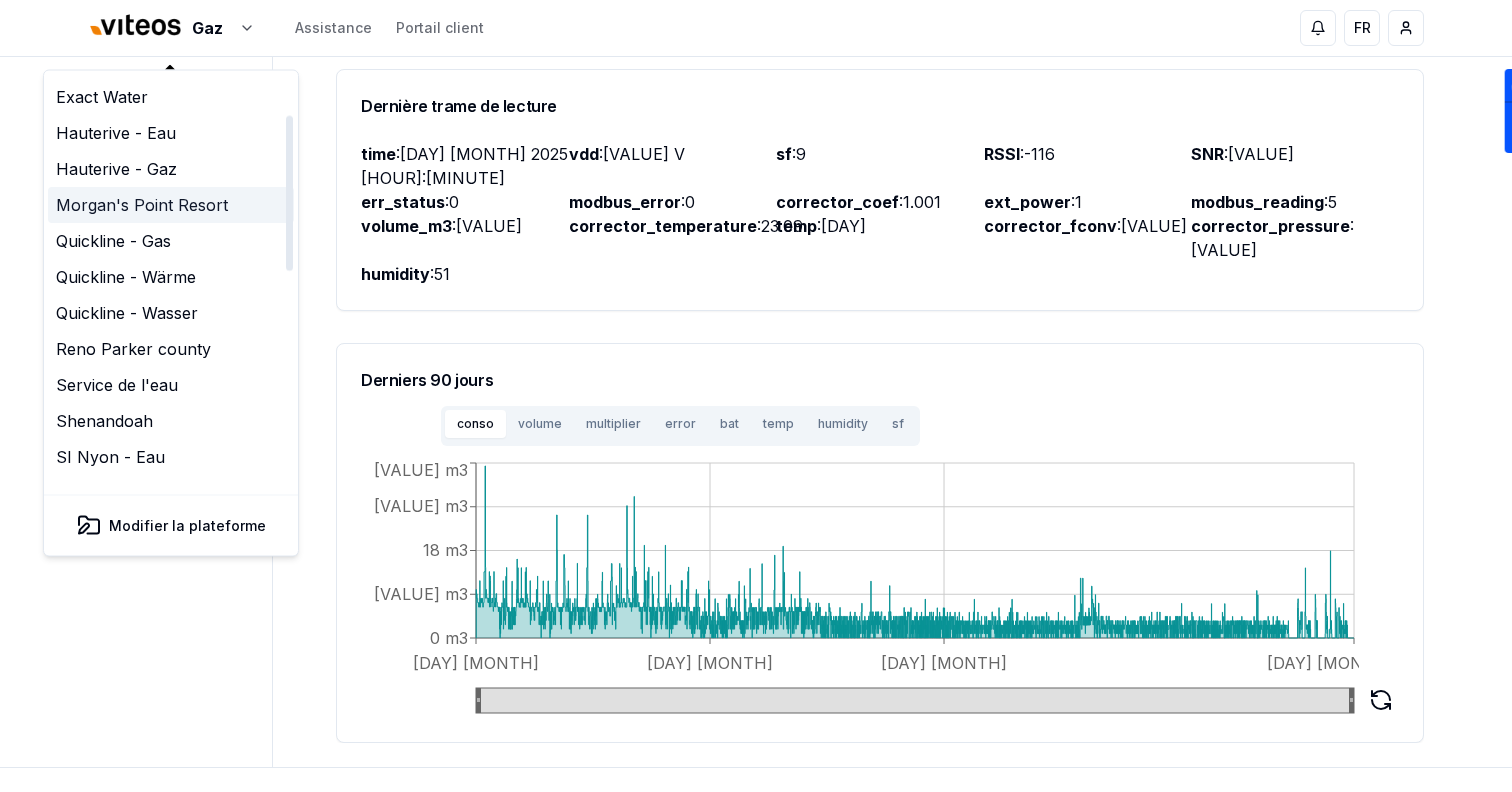 click on "Morgan's Point Resort" at bounding box center (171, 206) 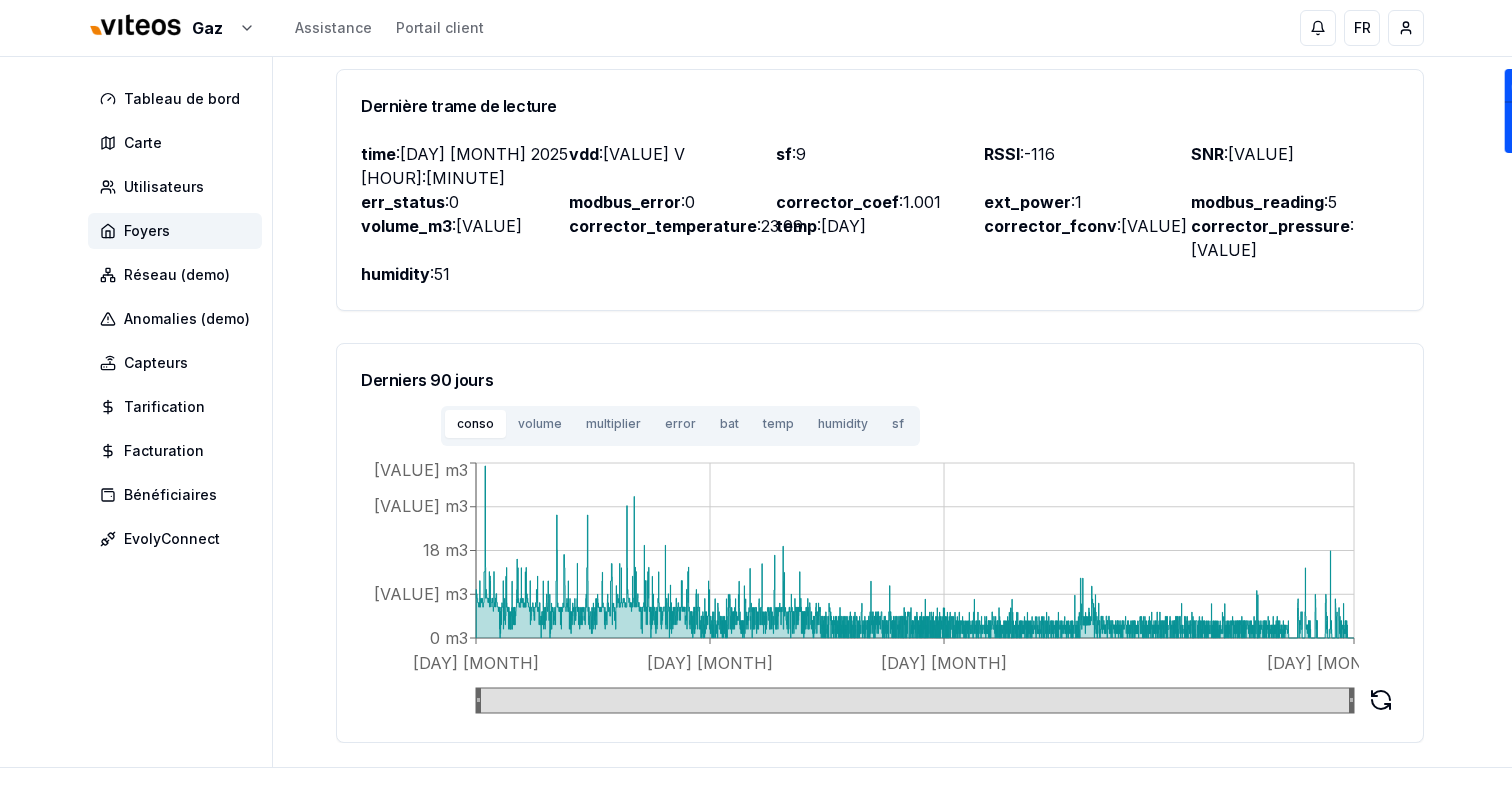 scroll, scrollTop: 0, scrollLeft: 0, axis: both 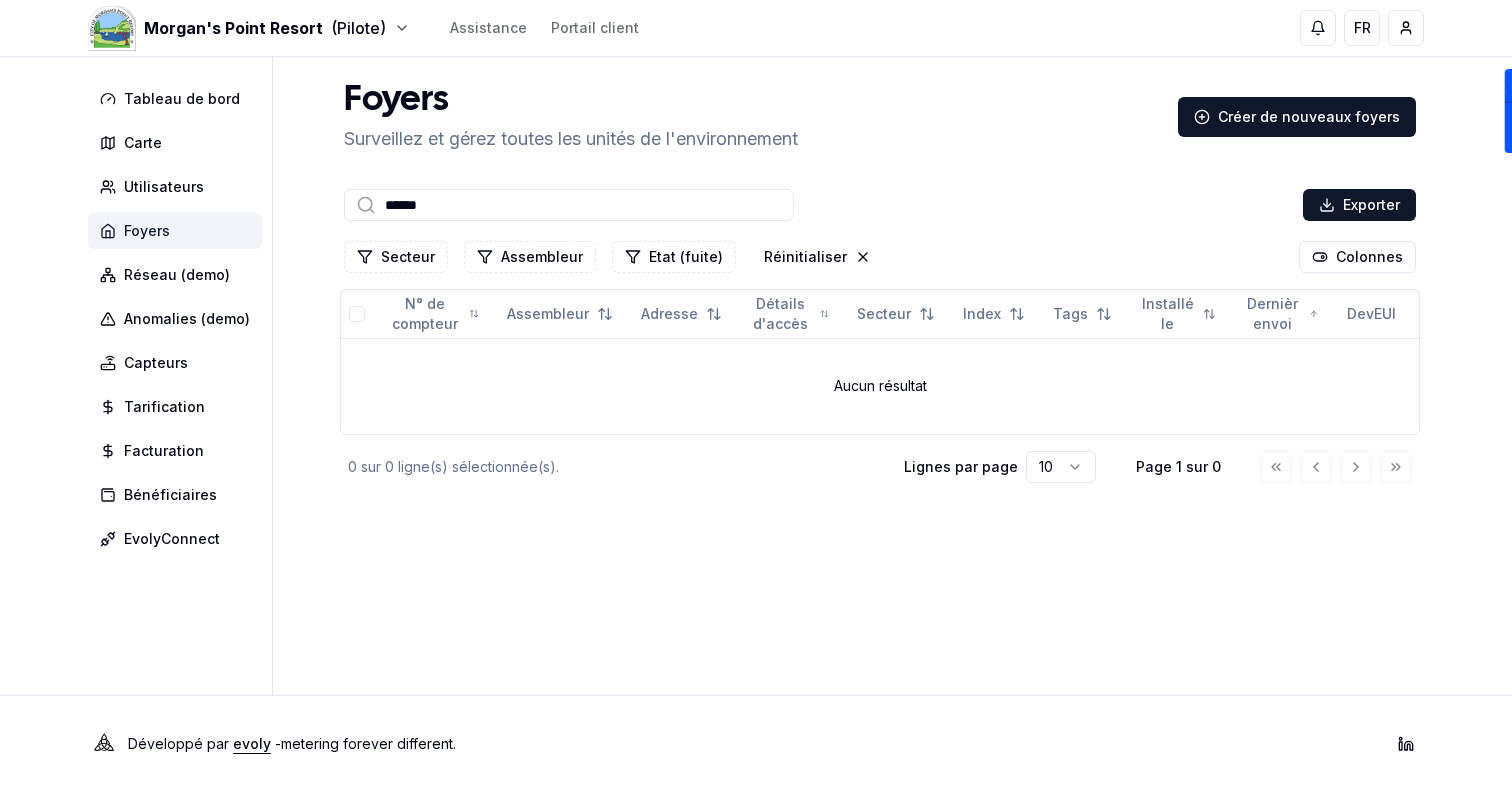 click on "Foyers" at bounding box center (175, 231) 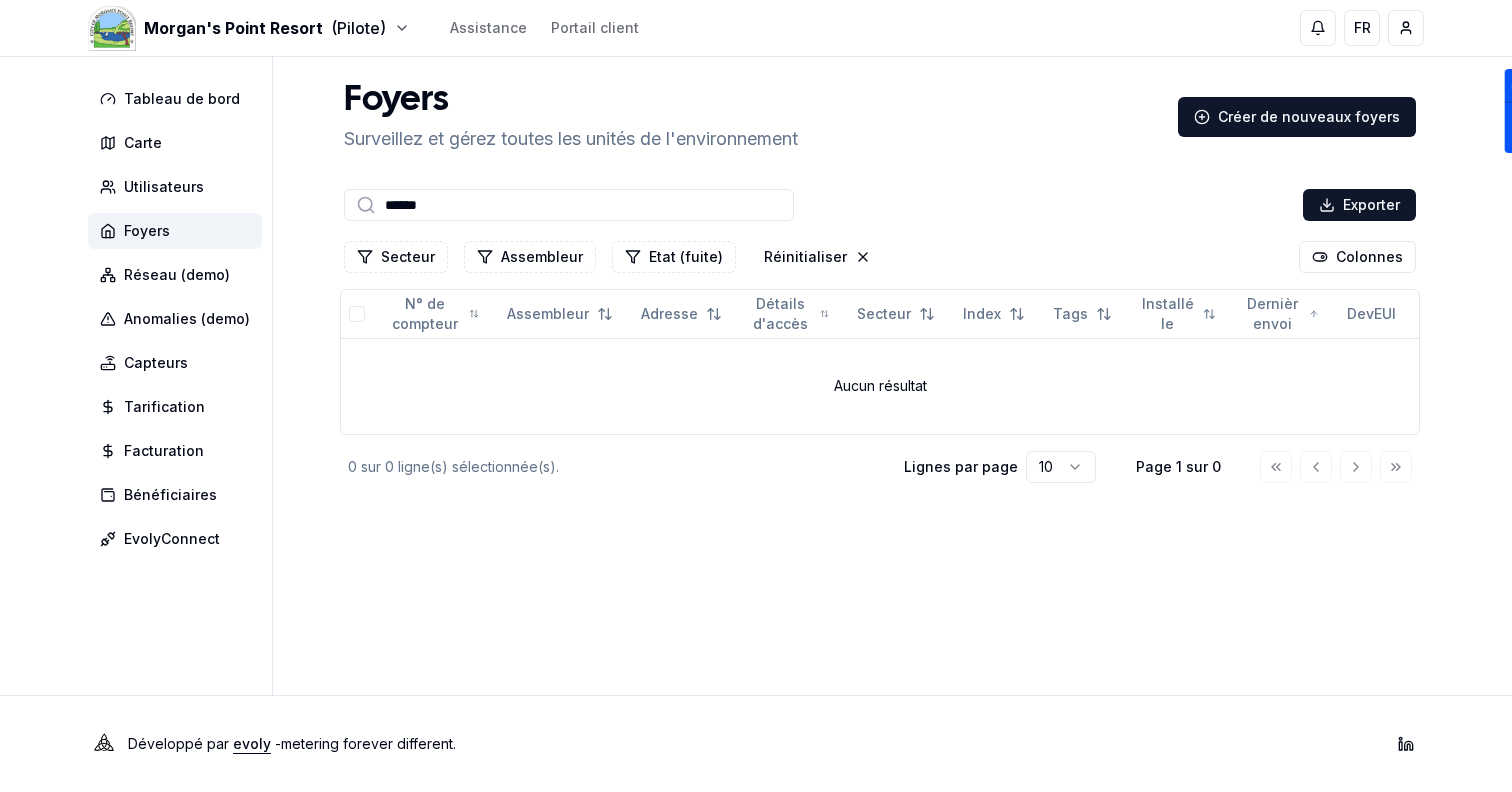 click on "****** Exporter" at bounding box center (880, 205) 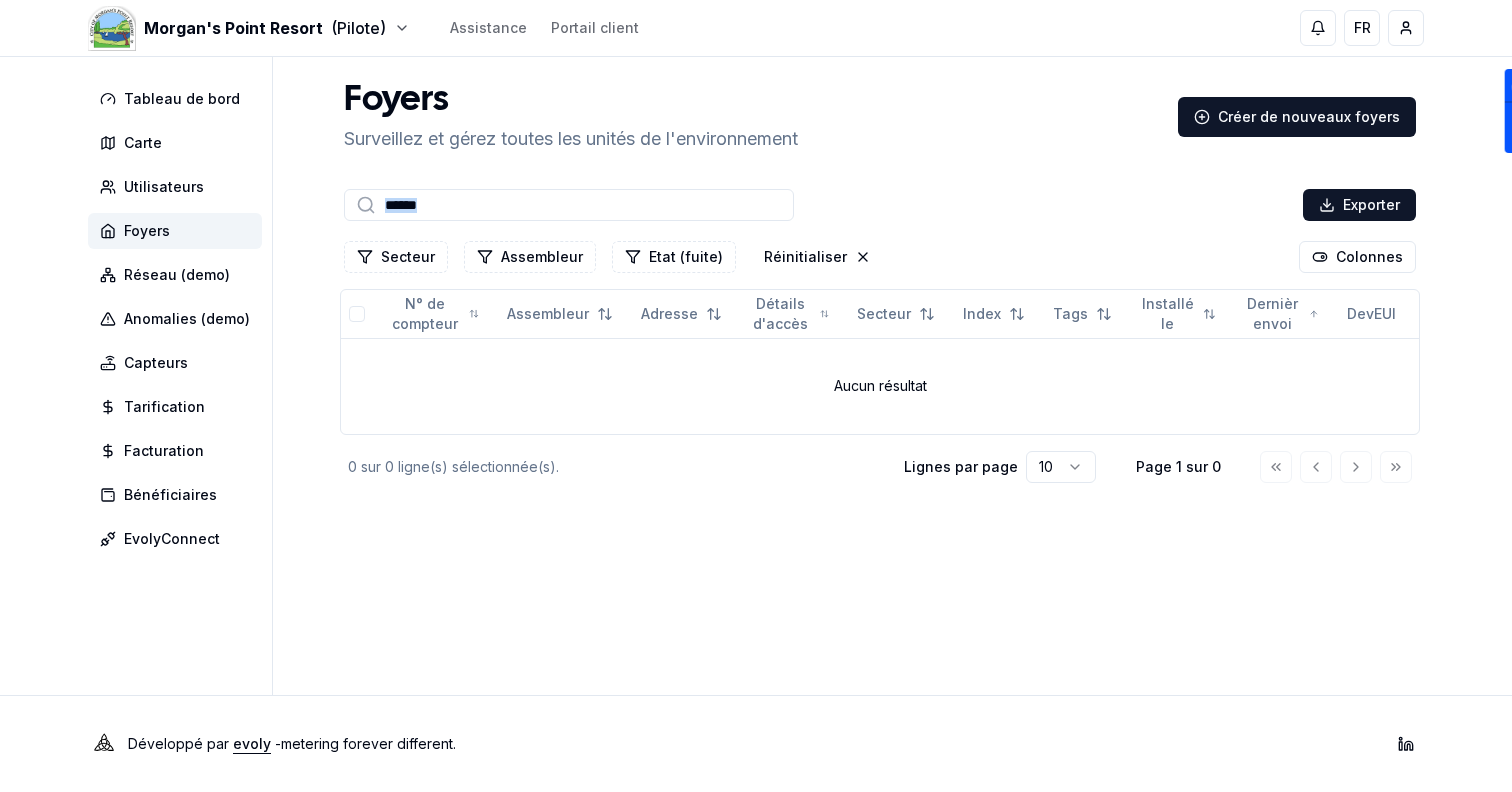click on "****** Exporter" at bounding box center (880, 205) 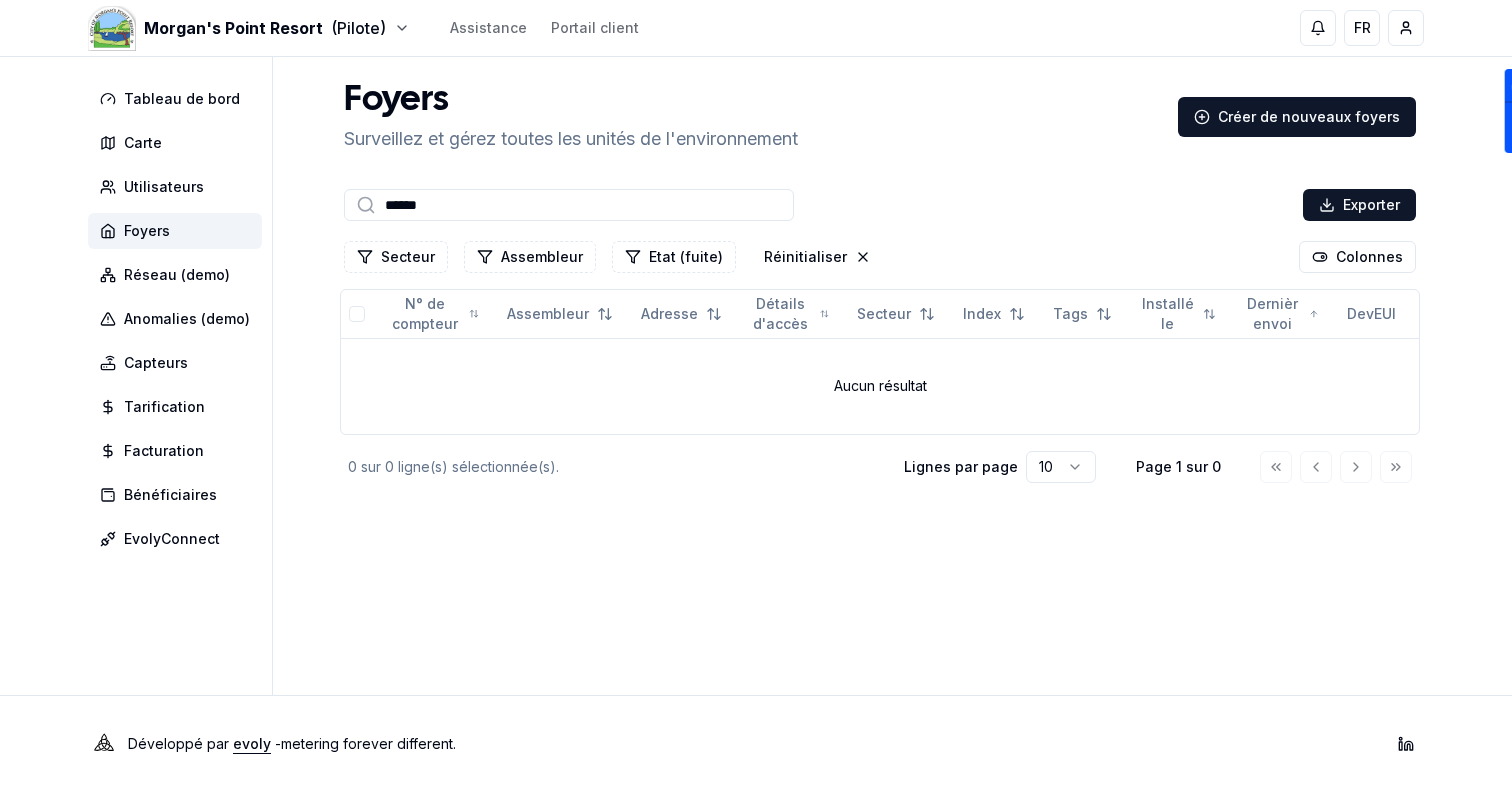 click on "******" at bounding box center (569, 205) 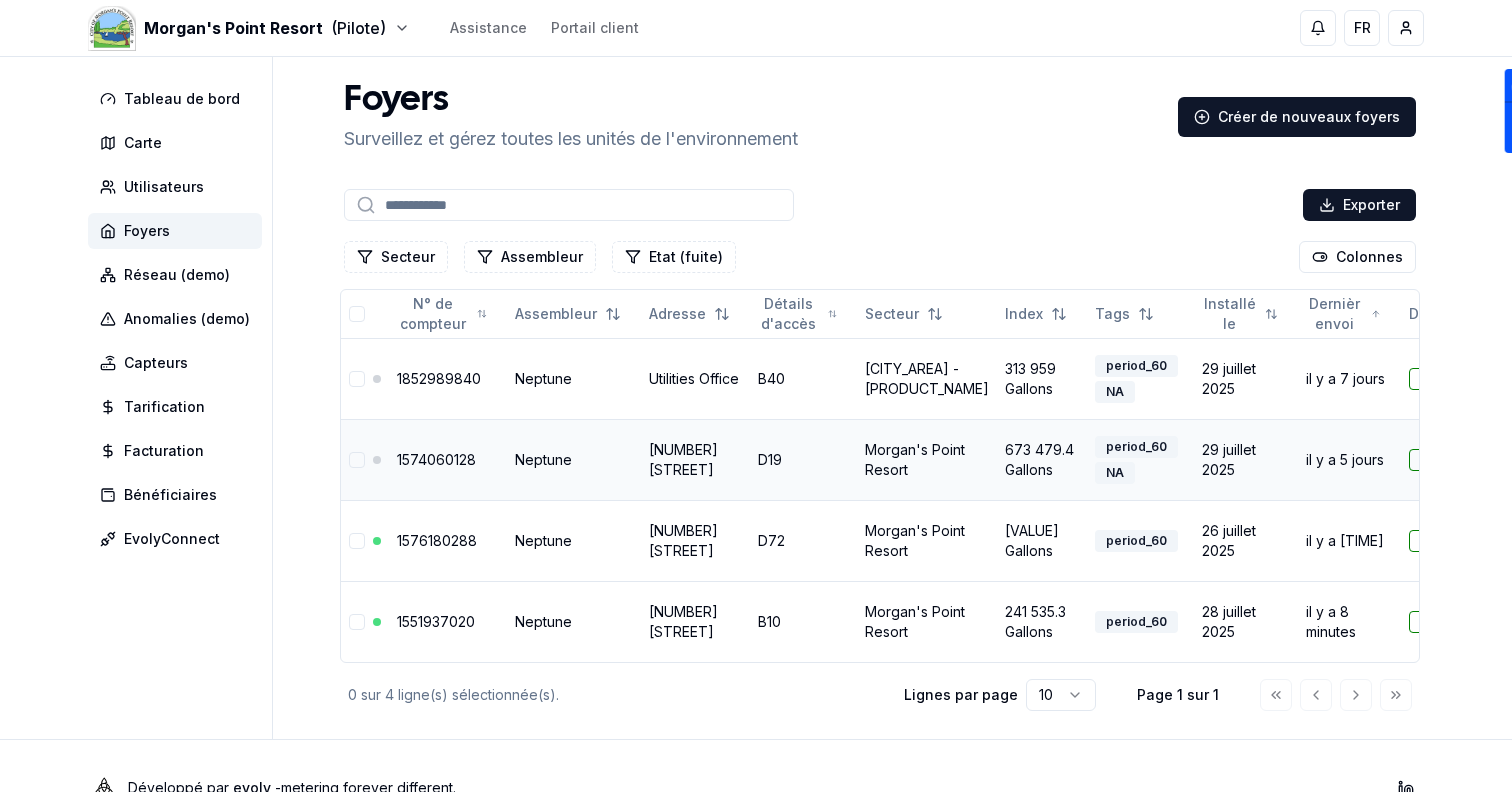 type 